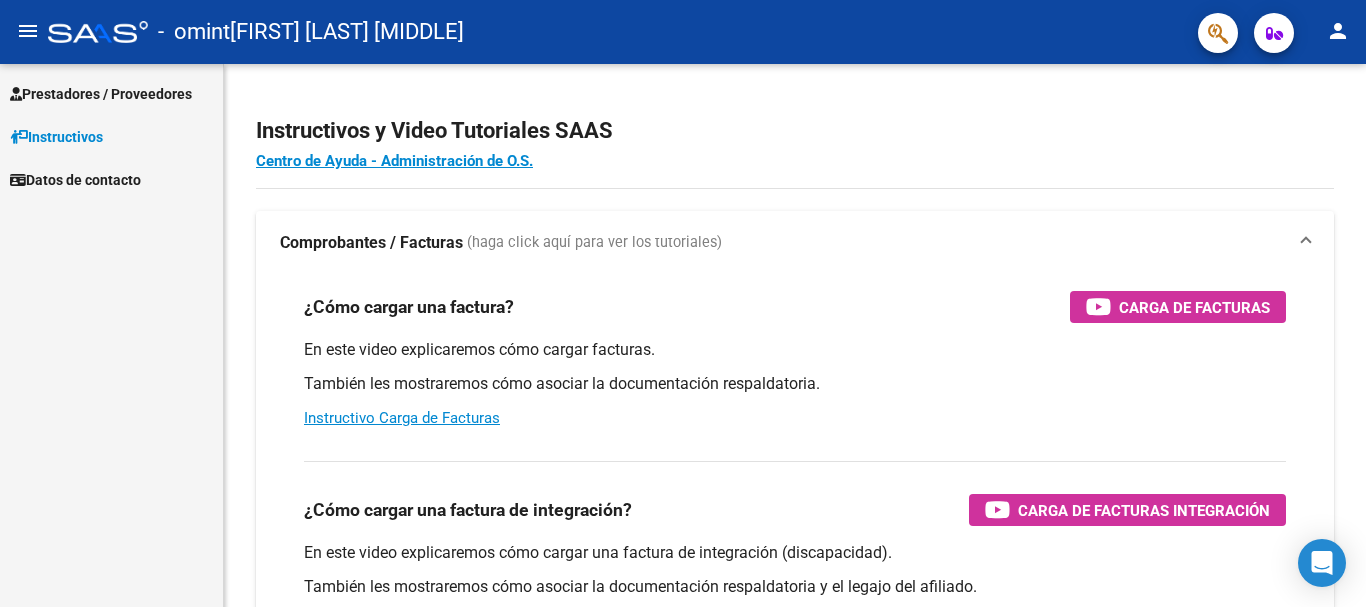 scroll, scrollTop: 0, scrollLeft: 0, axis: both 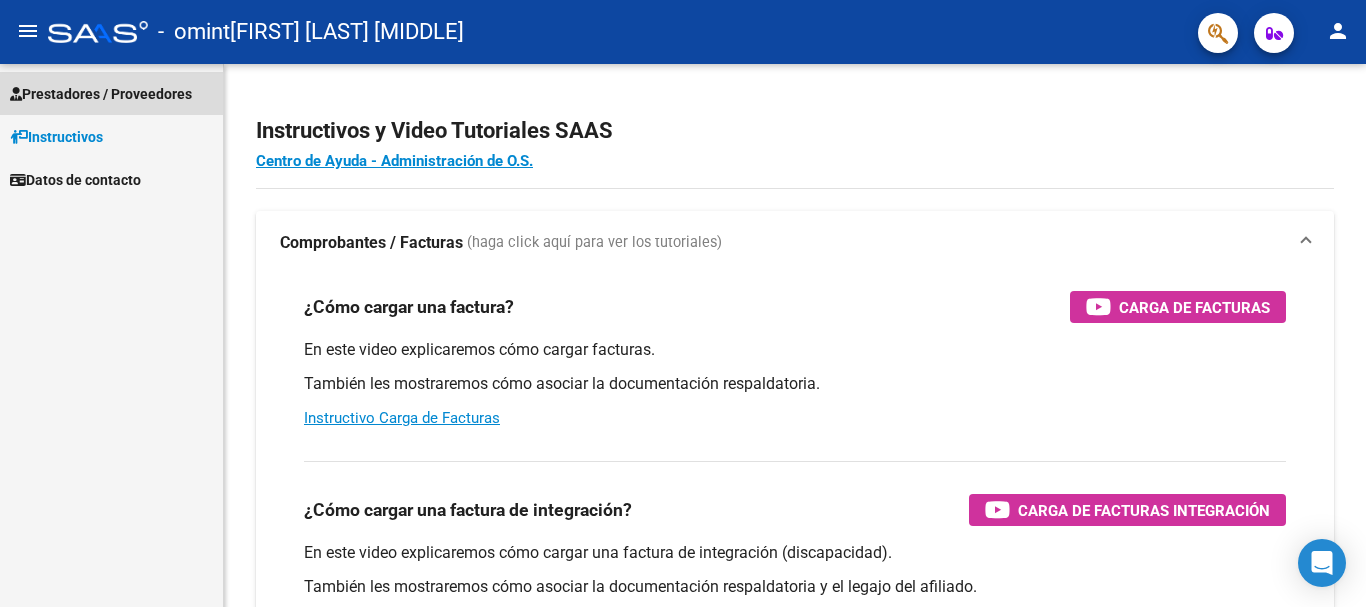 click on "Prestadores / Proveedores" at bounding box center [101, 94] 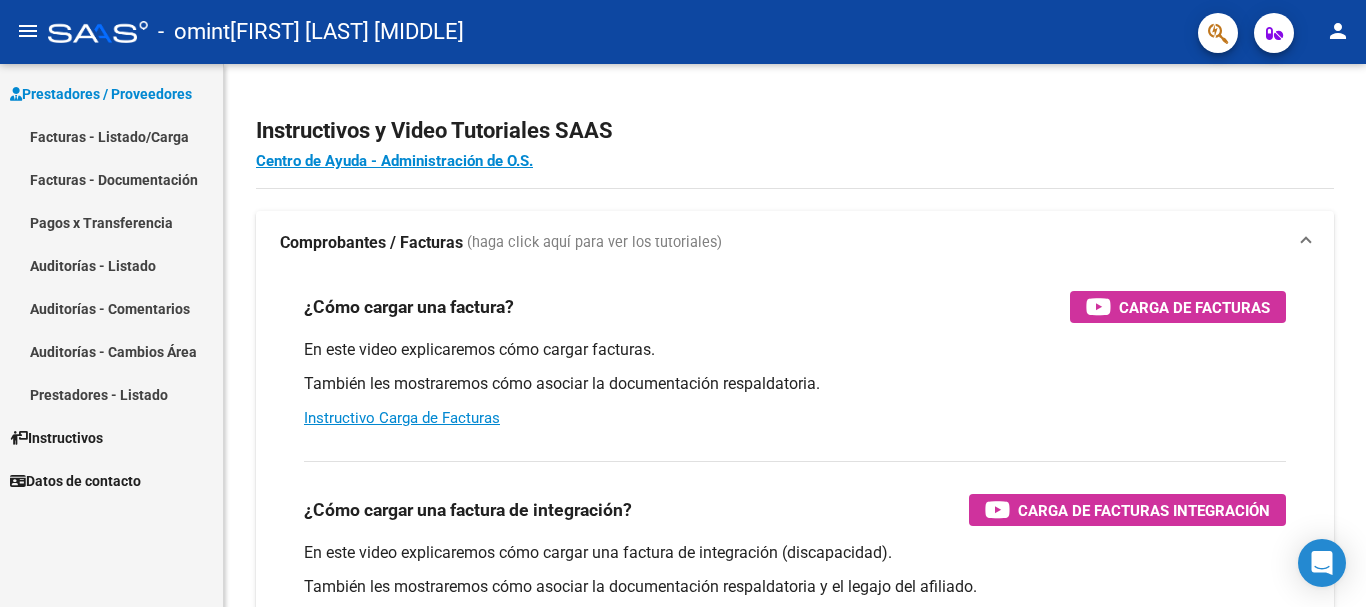 click on "Auditorías - Comentarios" at bounding box center (111, 308) 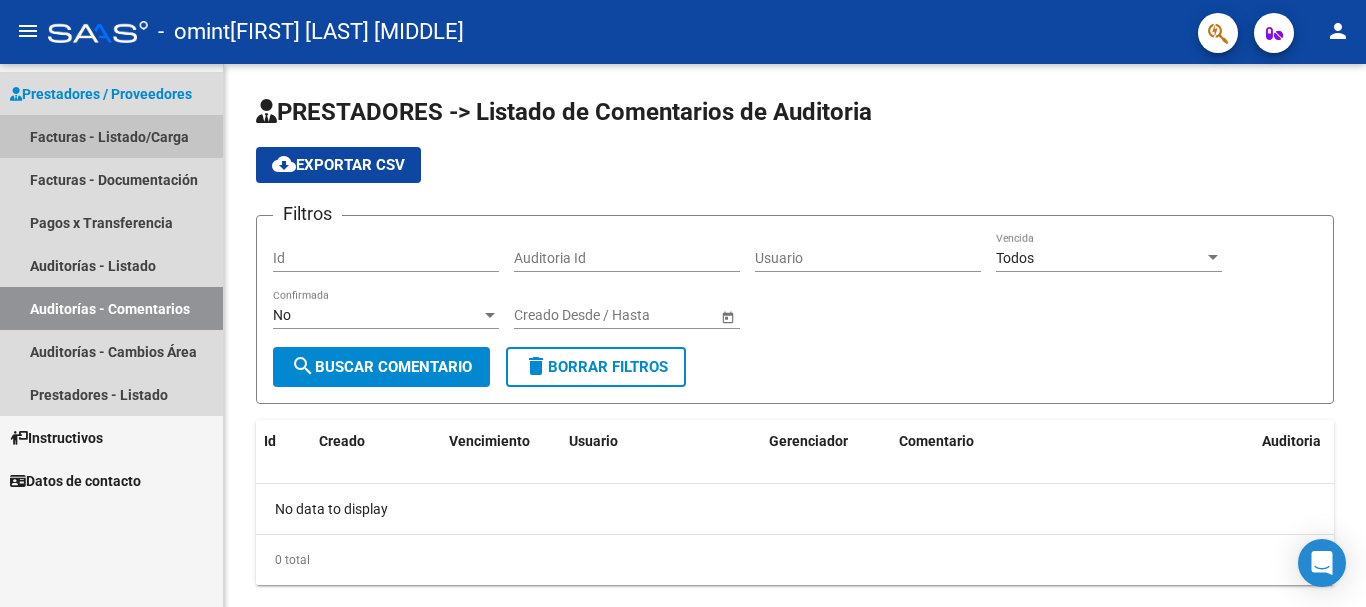 click on "Facturas - Listado/Carga" at bounding box center [111, 136] 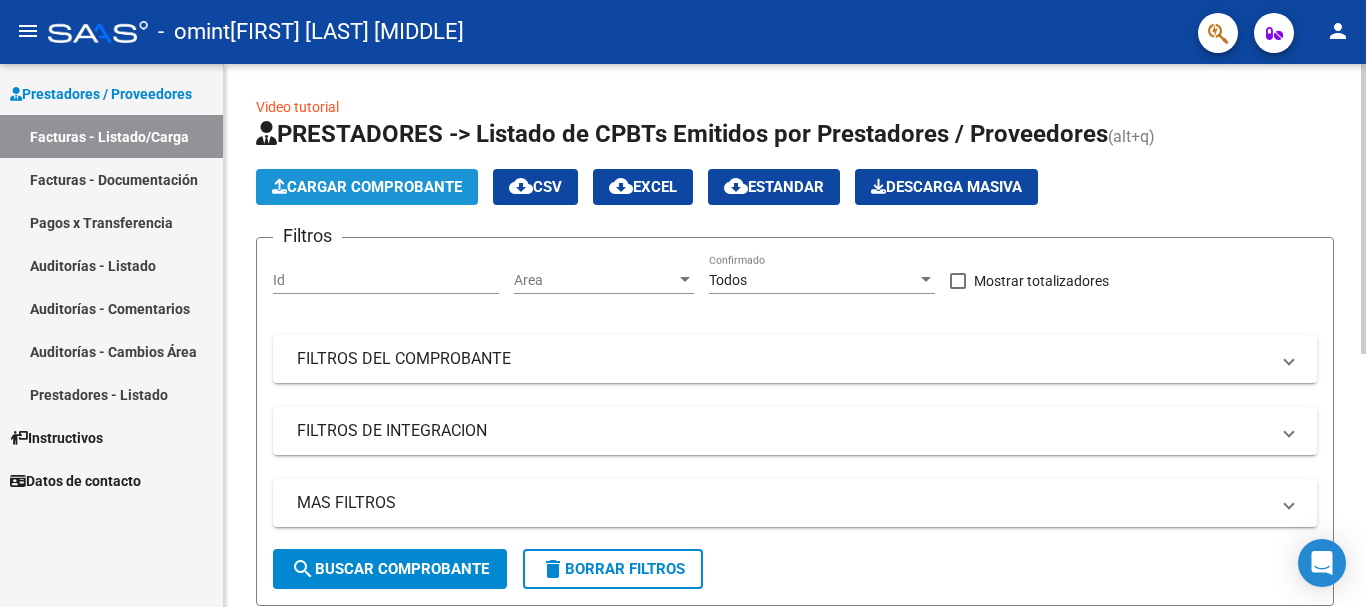 click on "Cargar Comprobante" 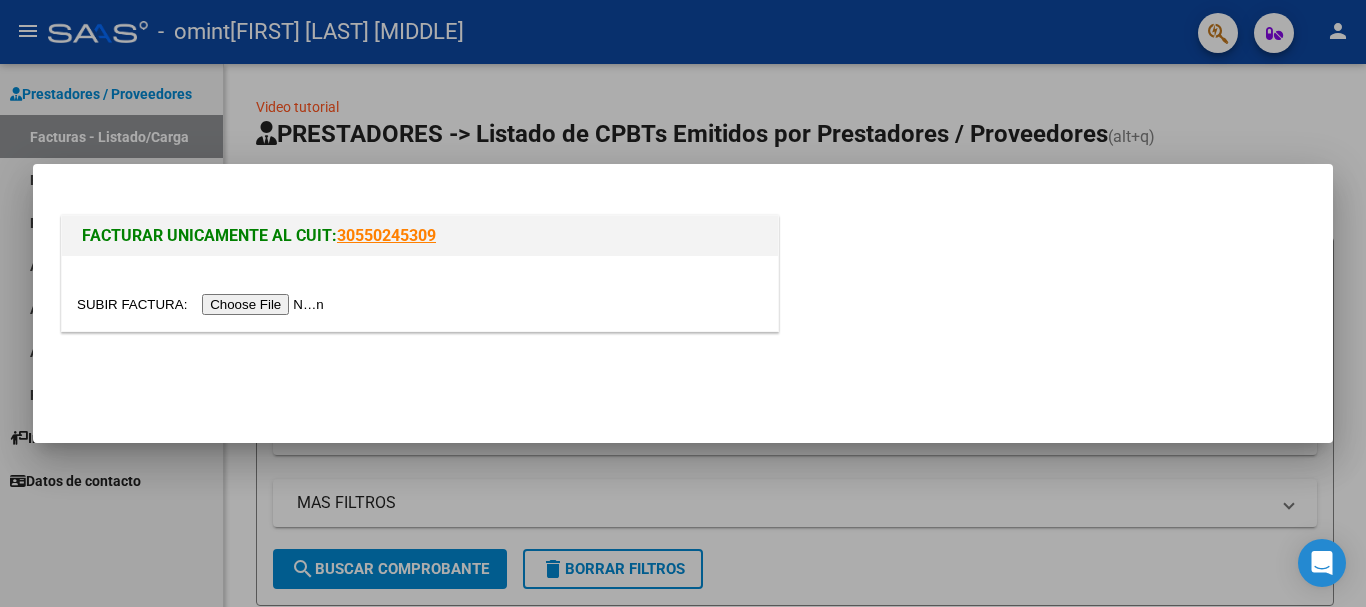 click at bounding box center [203, 304] 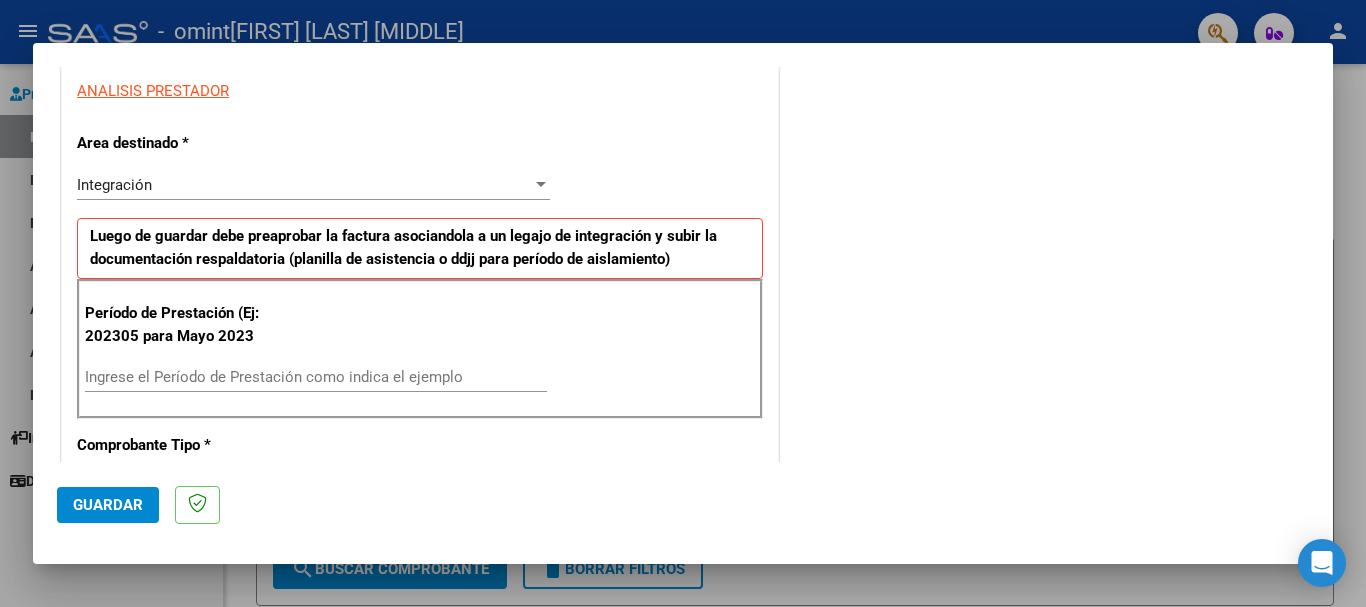 scroll, scrollTop: 374, scrollLeft: 0, axis: vertical 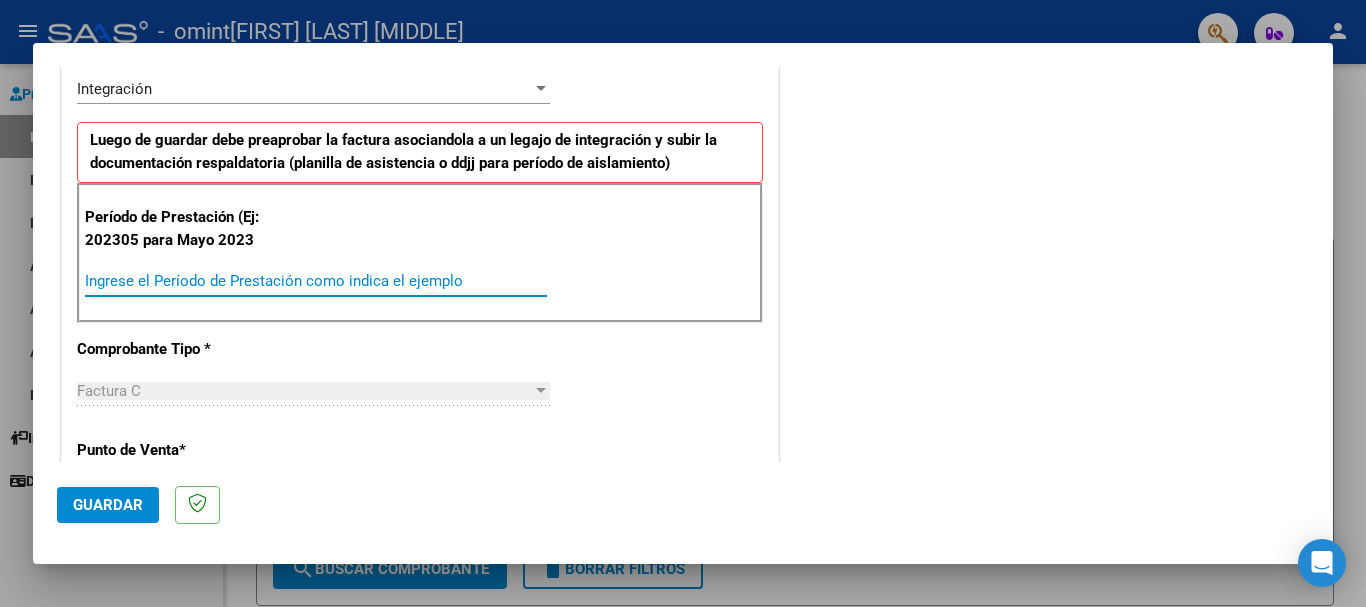 click on "Ingrese el Período de Prestación como indica el ejemplo" at bounding box center (316, 281) 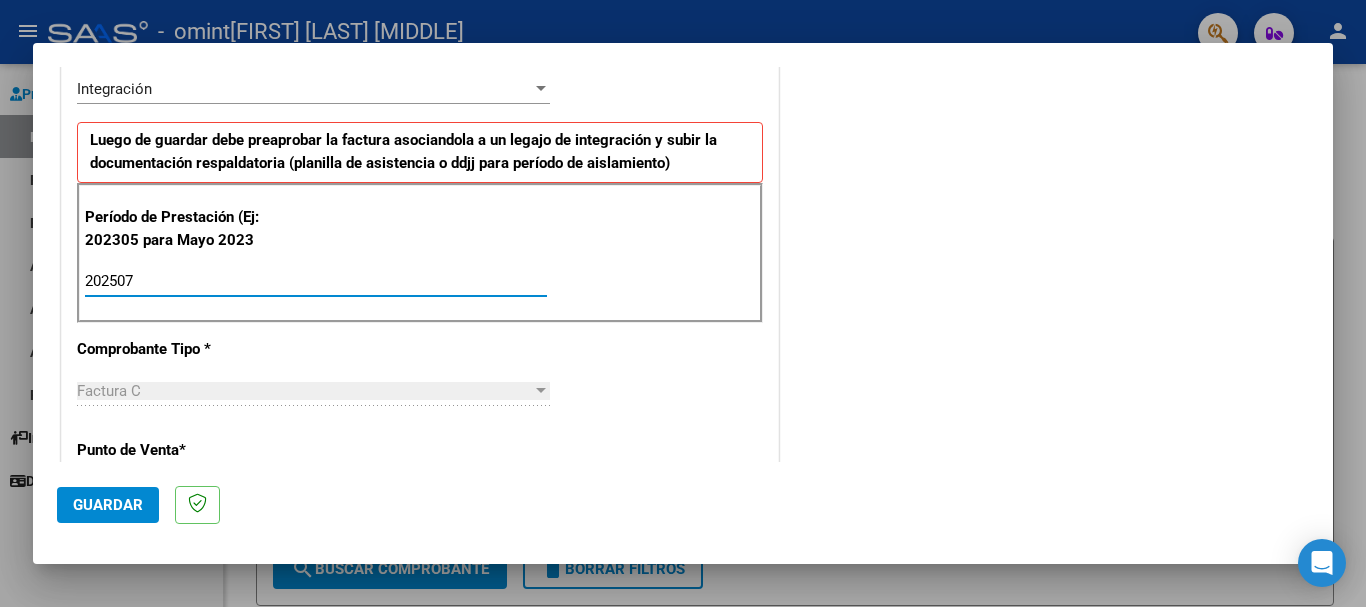 type on "202507" 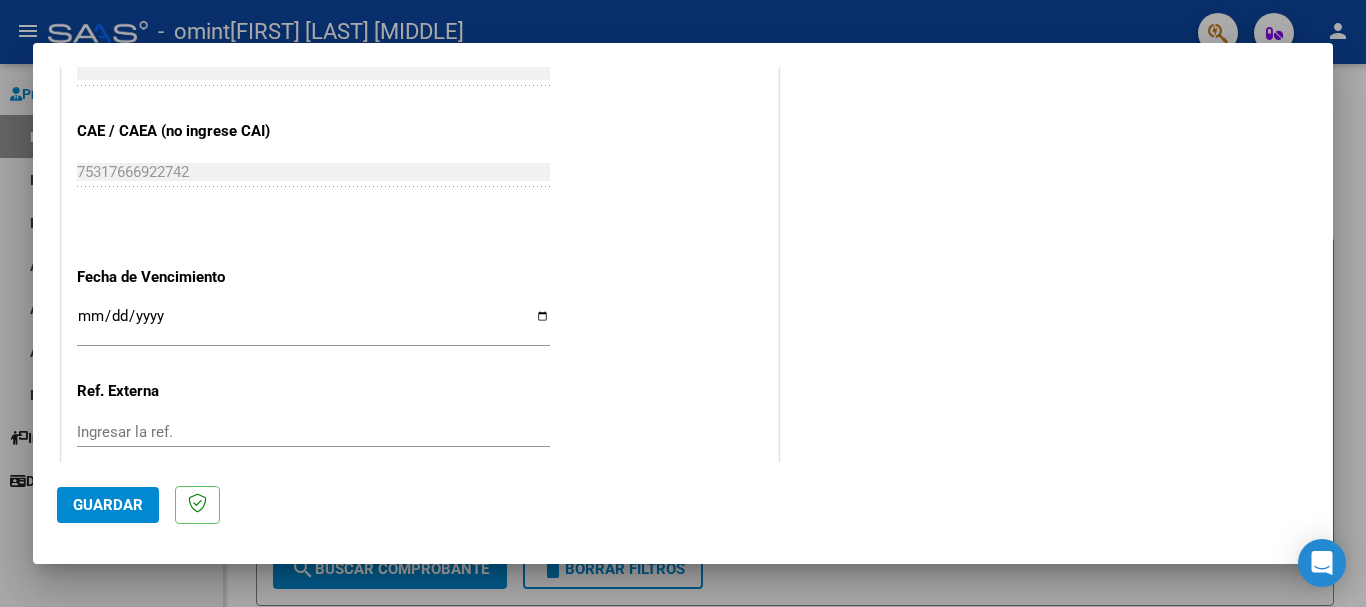scroll, scrollTop: 1222, scrollLeft: 0, axis: vertical 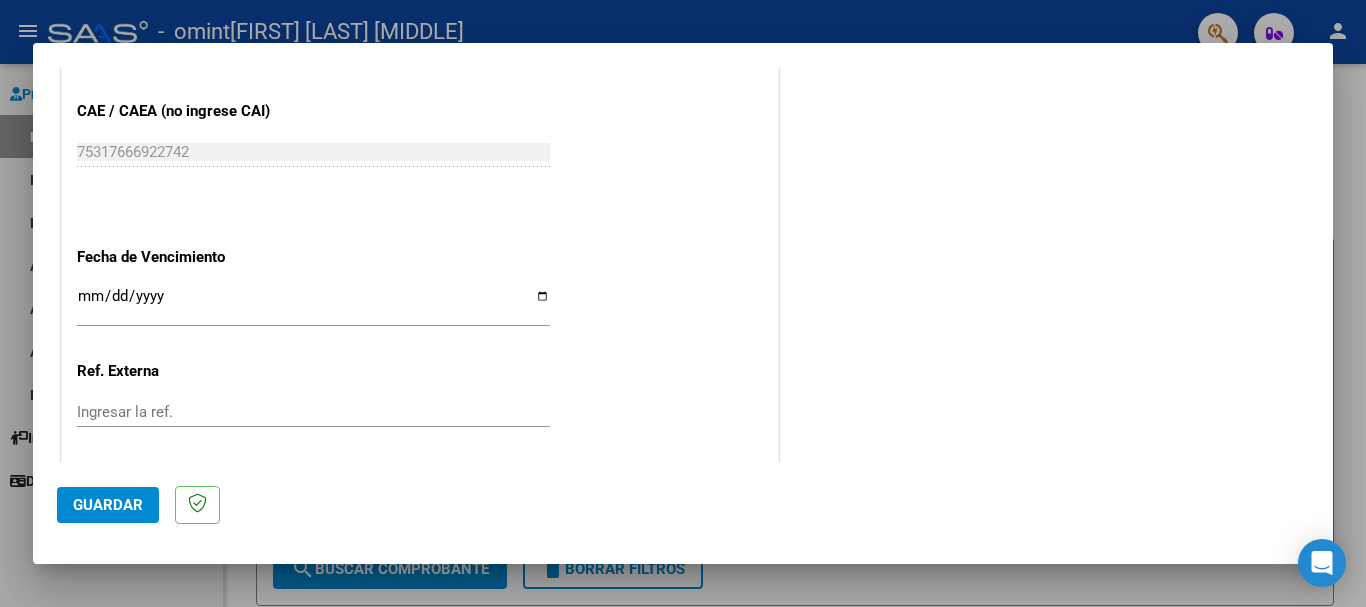 click on "Ingresar la fecha" at bounding box center (313, 304) 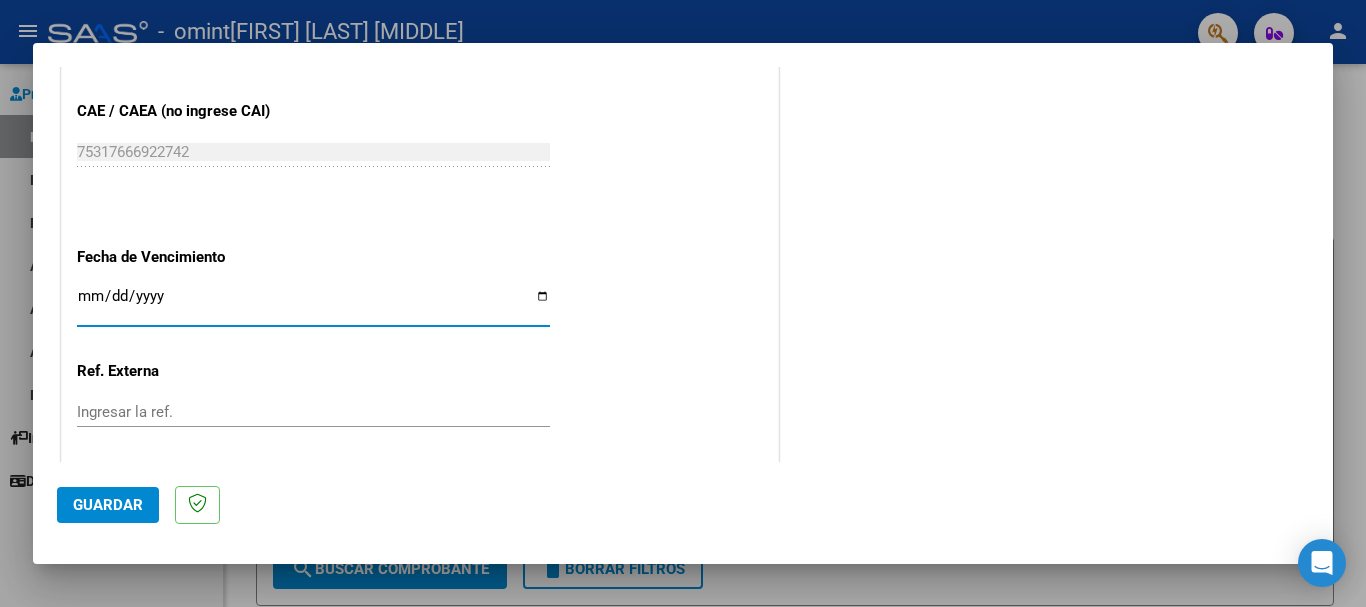 type on "2025-08-11" 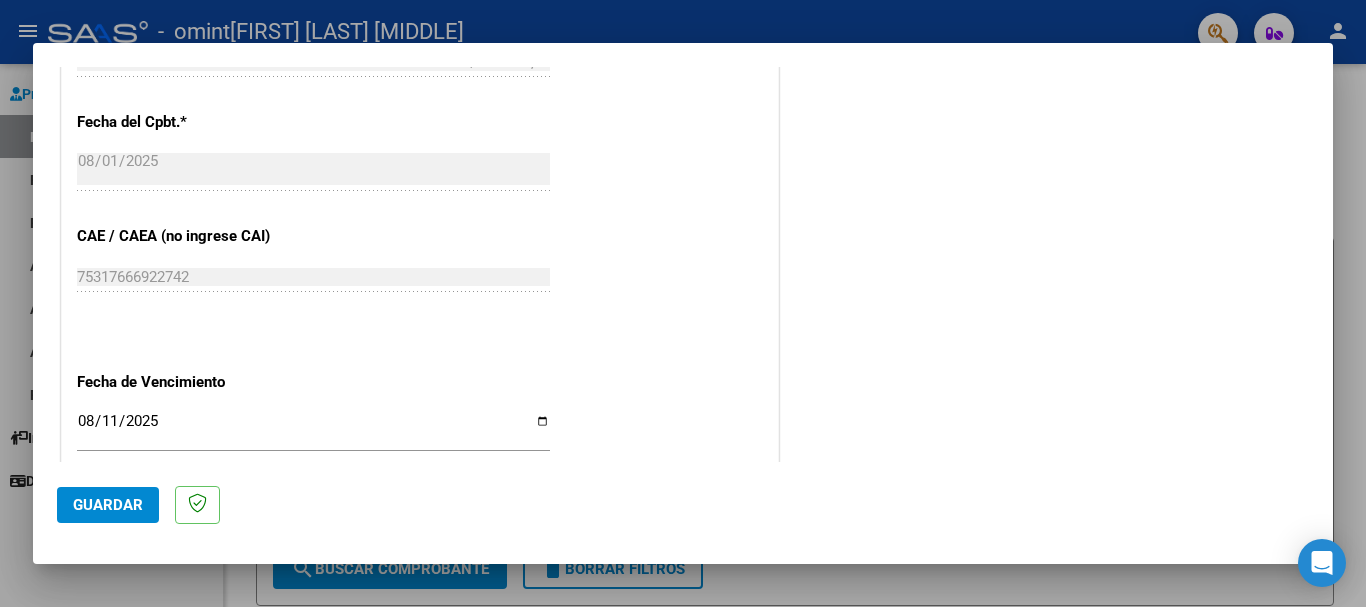 scroll, scrollTop: 1327, scrollLeft: 0, axis: vertical 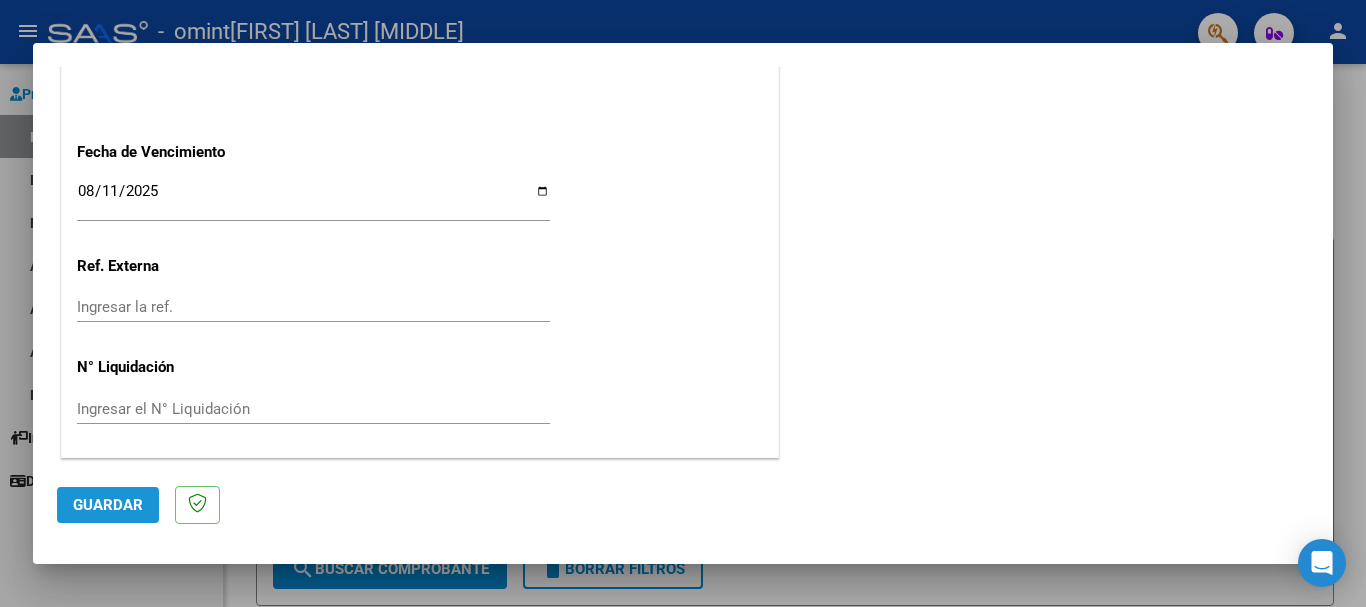click on "Guardar" 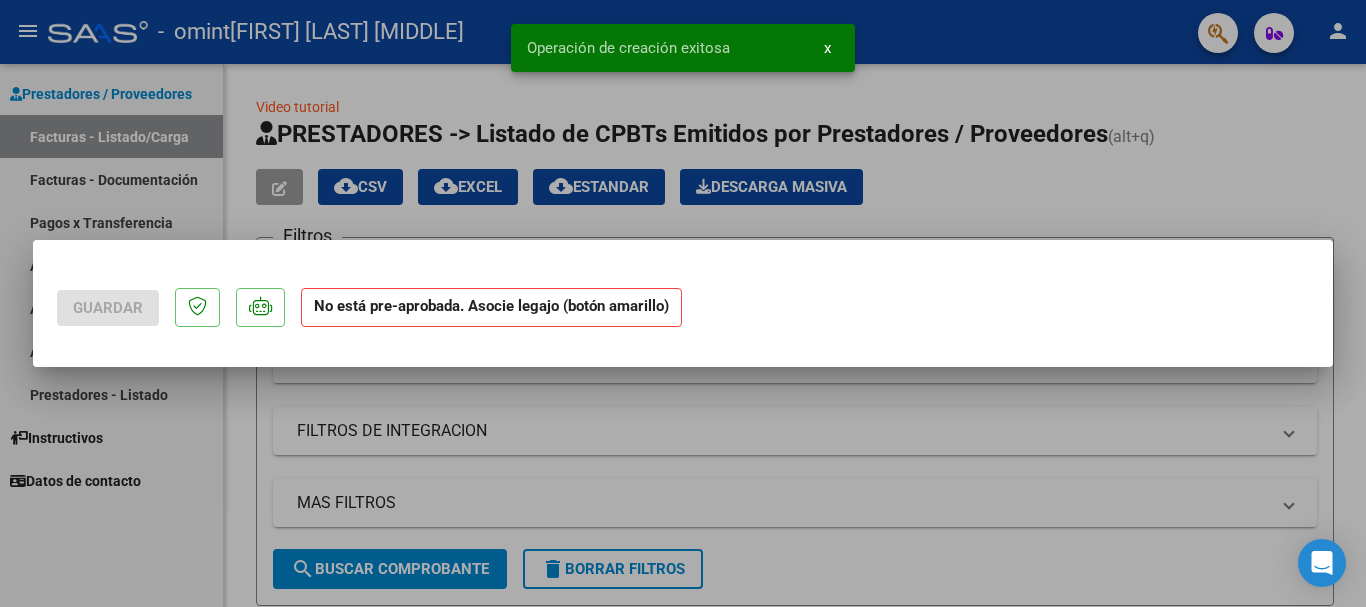 scroll, scrollTop: 0, scrollLeft: 0, axis: both 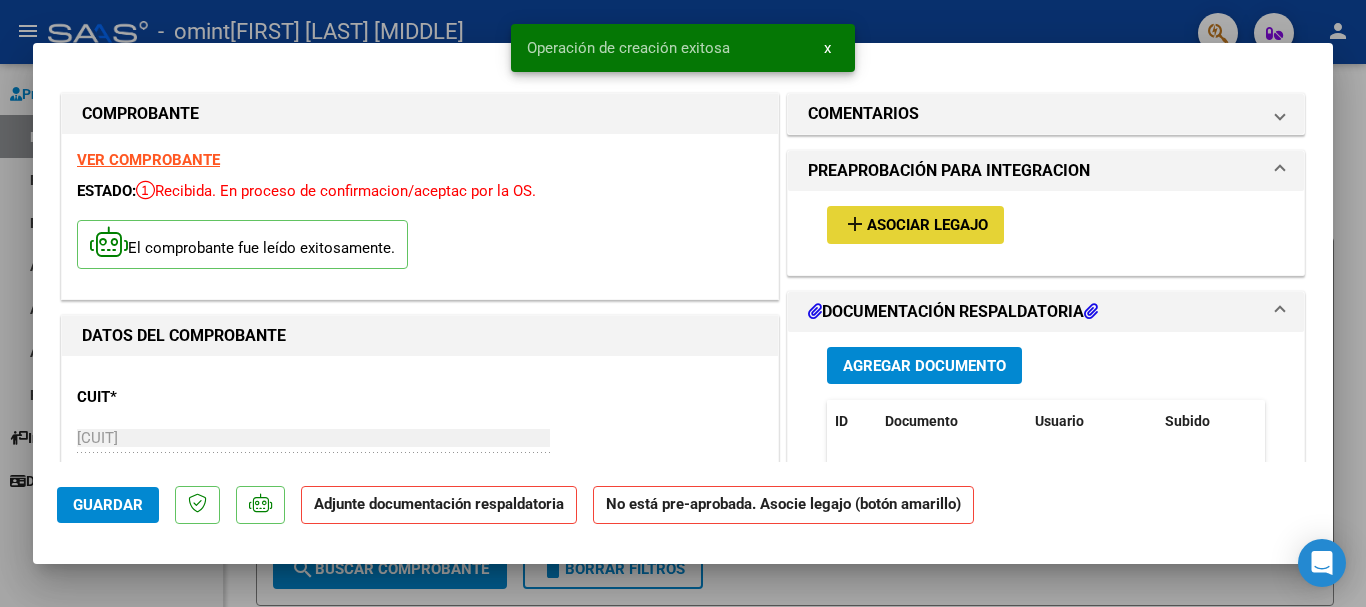 click on "Asociar Legajo" at bounding box center [927, 226] 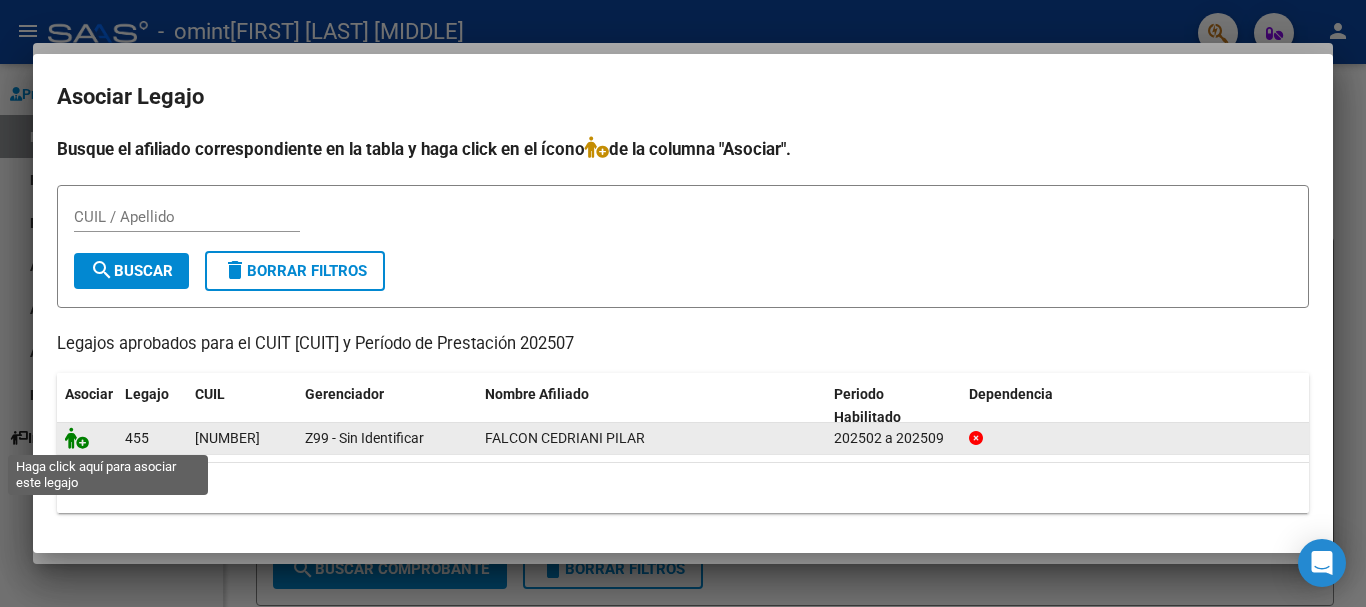 click 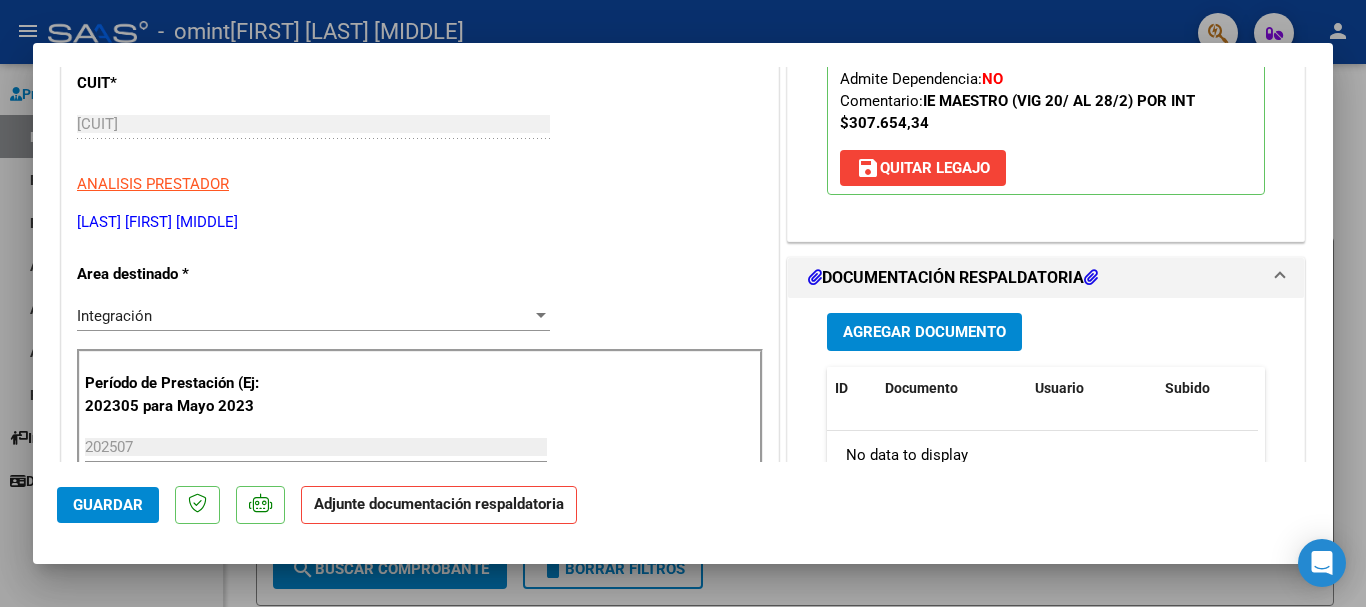 scroll, scrollTop: 319, scrollLeft: 0, axis: vertical 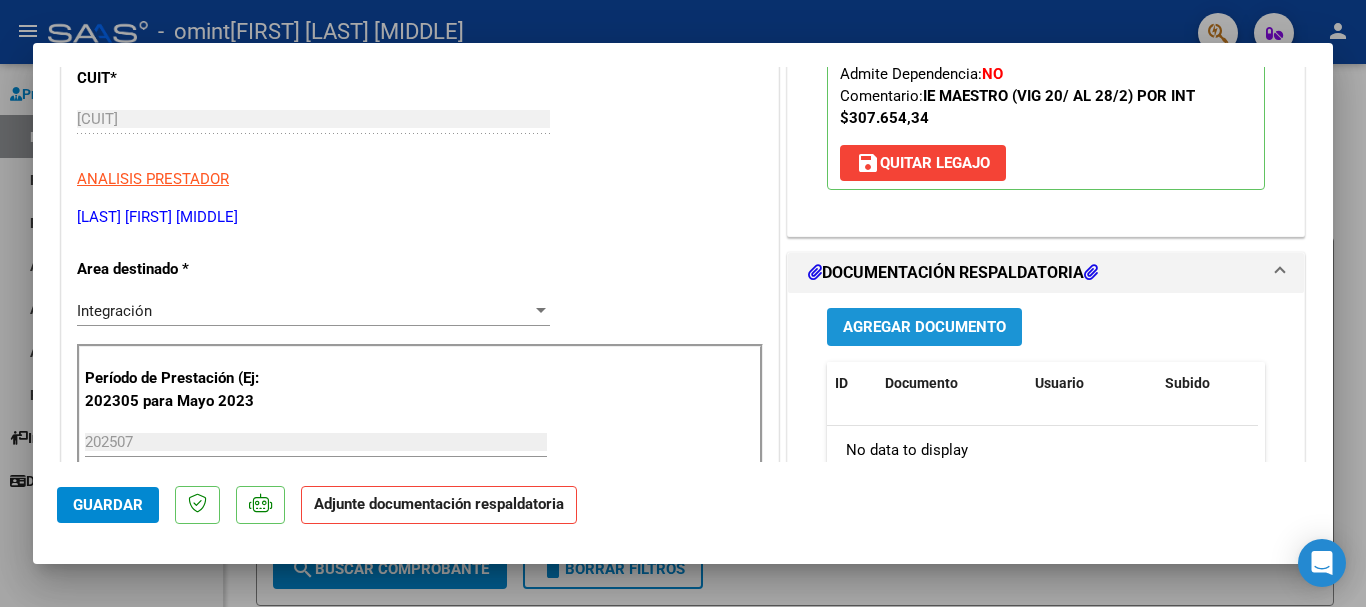 click on "Agregar Documento" at bounding box center (924, 328) 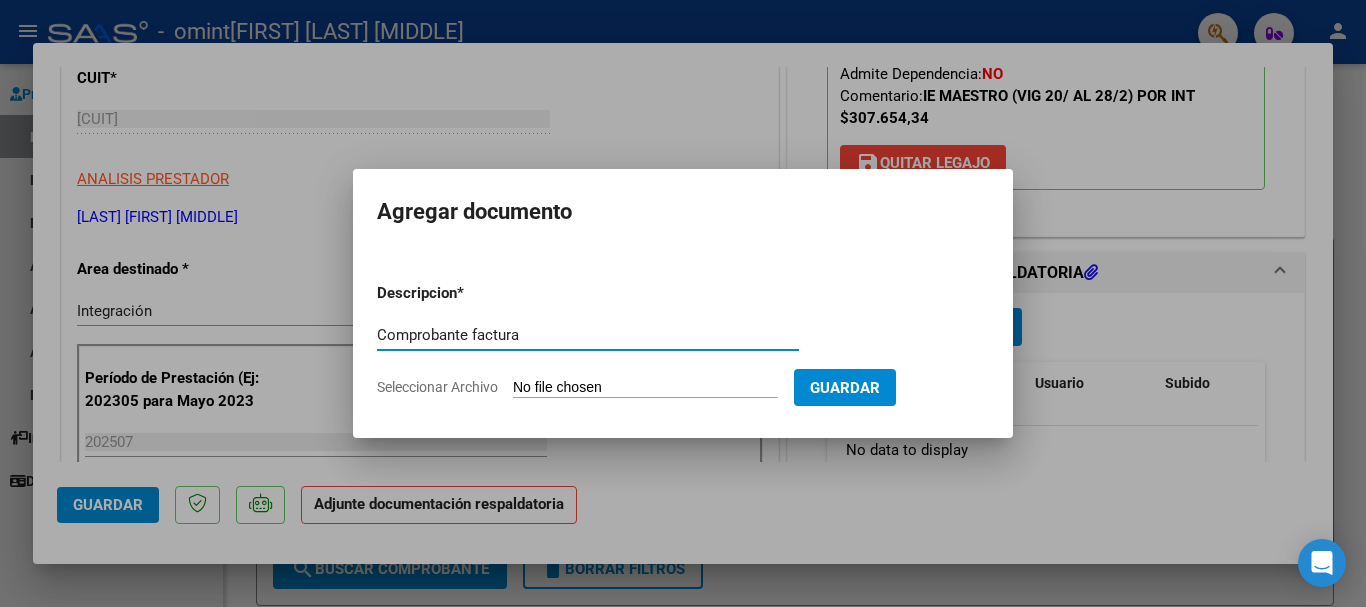 type on "Comprobante factura" 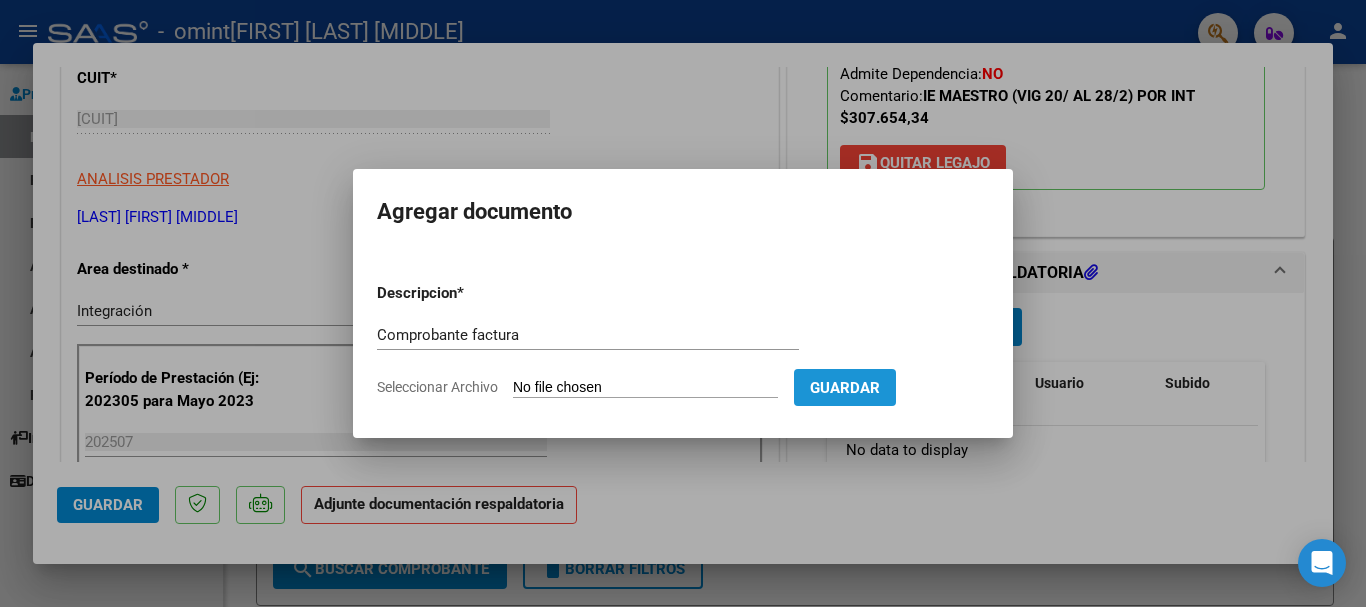 click on "Guardar" at bounding box center (845, 388) 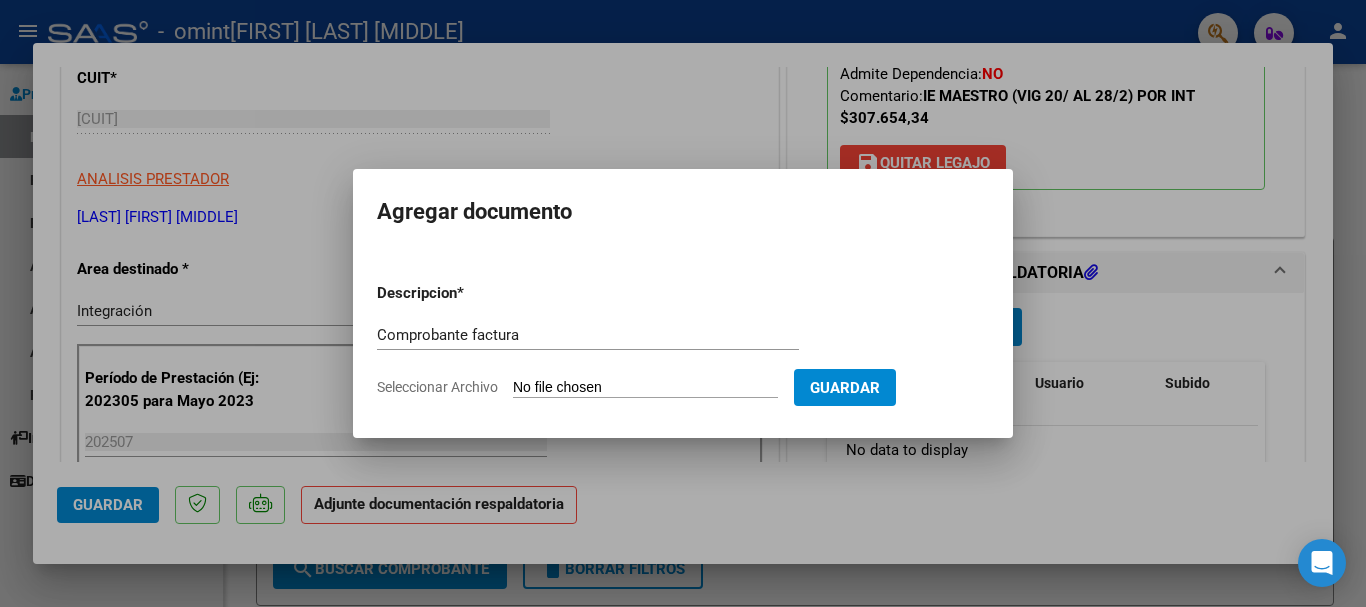 click on "Guardar" at bounding box center (845, 388) 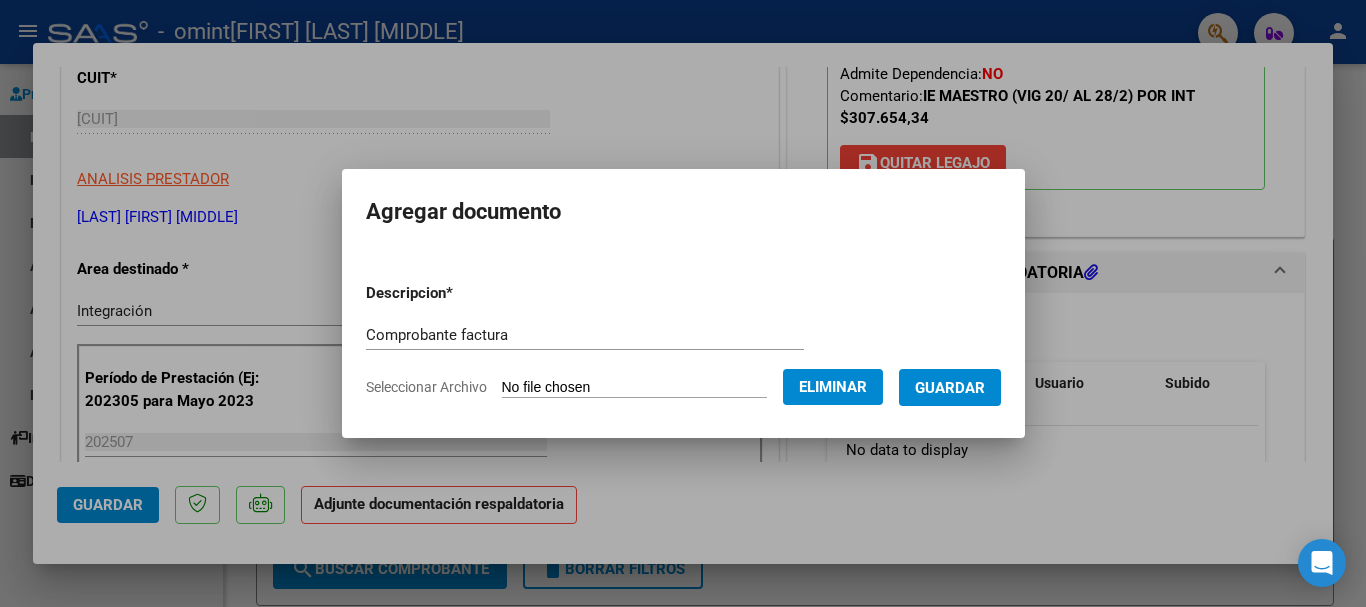 click on "Guardar" at bounding box center (950, 388) 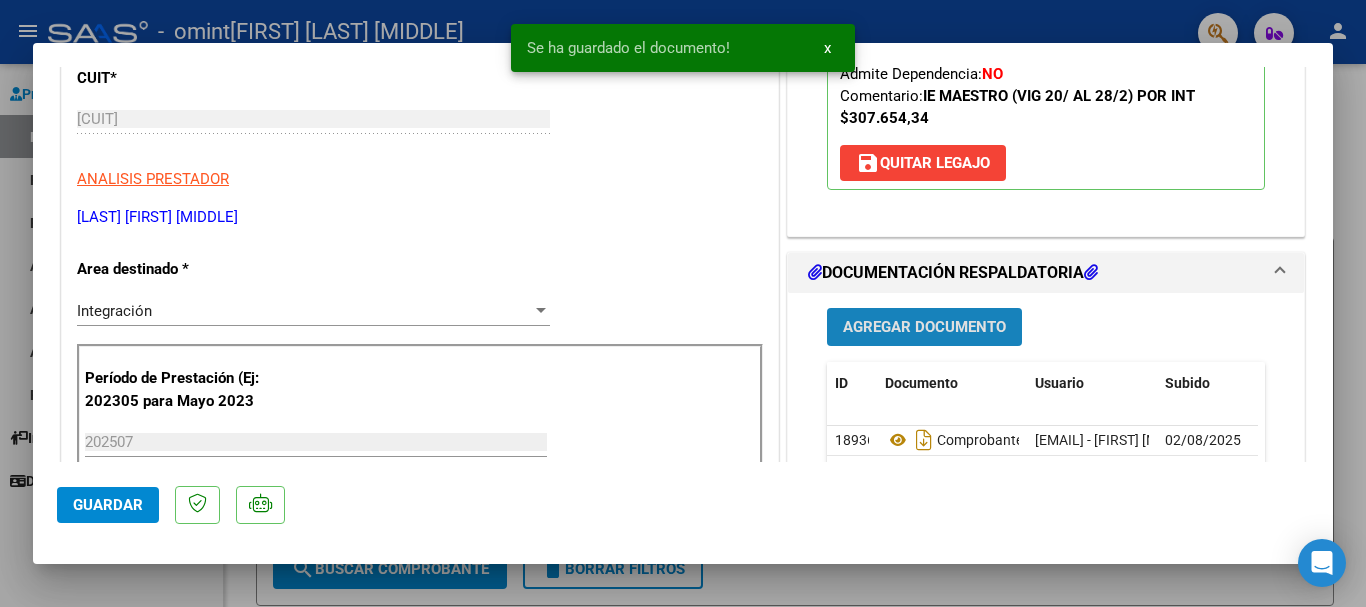 click on "Agregar Documento" at bounding box center (924, 328) 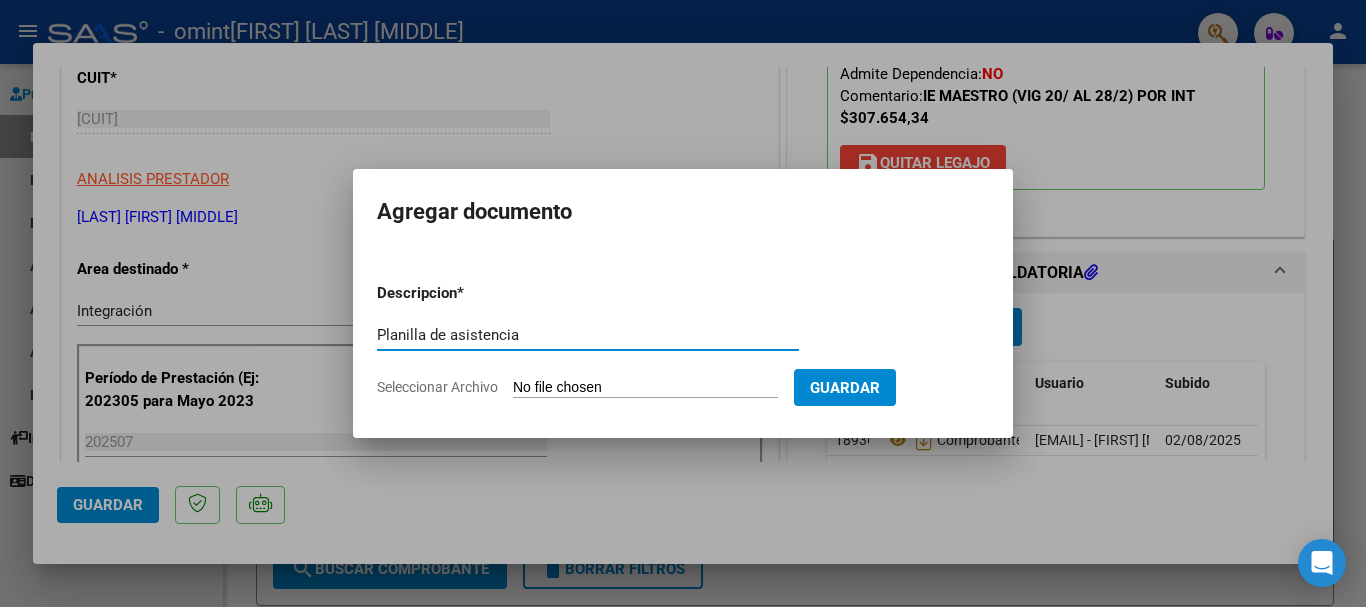 type on "Planilla de asistencia" 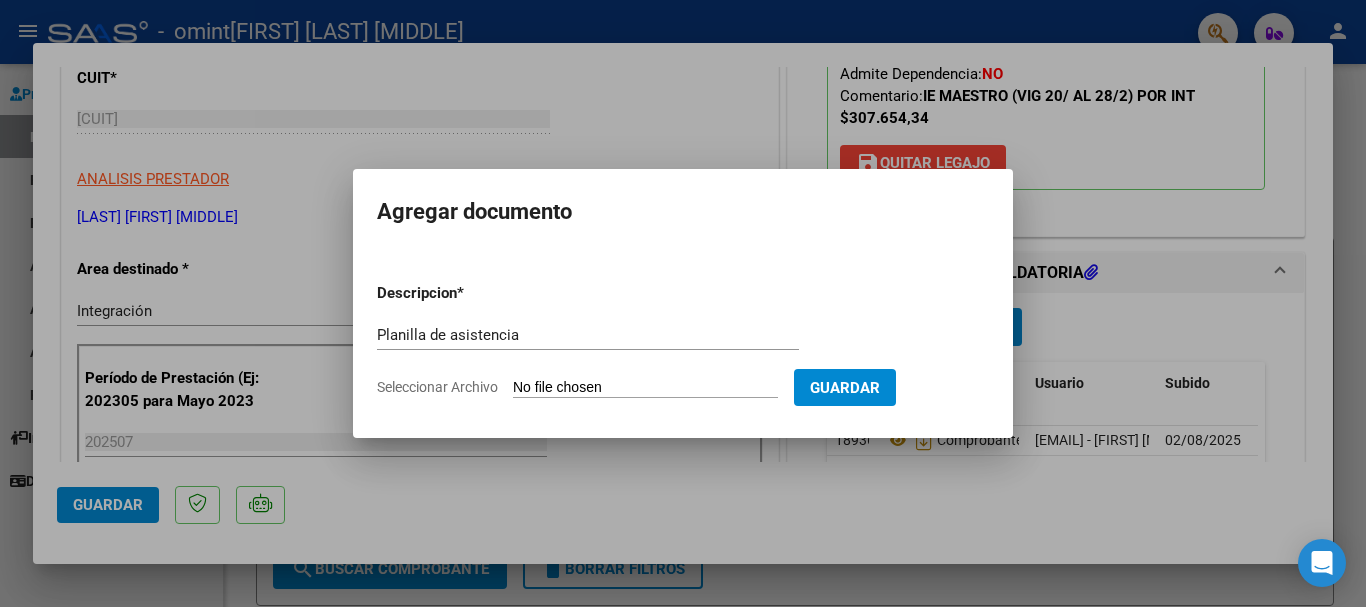 click on "Seleccionar Archivo" at bounding box center (645, 388) 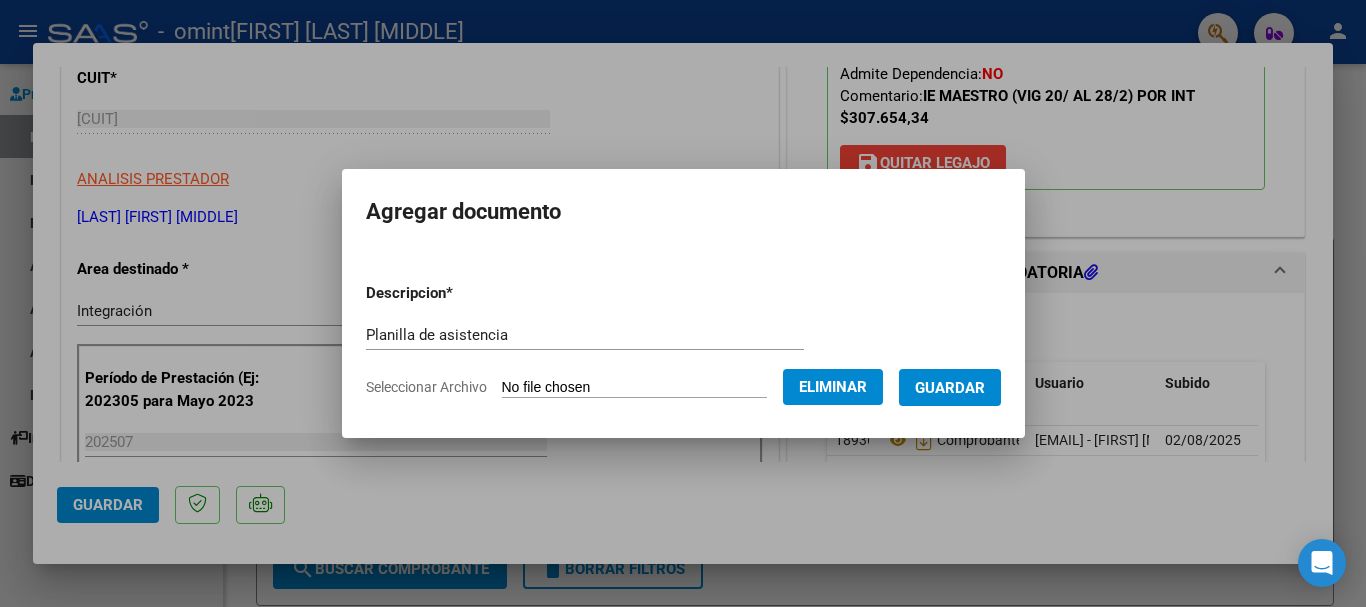 click on "Guardar" at bounding box center [950, 388] 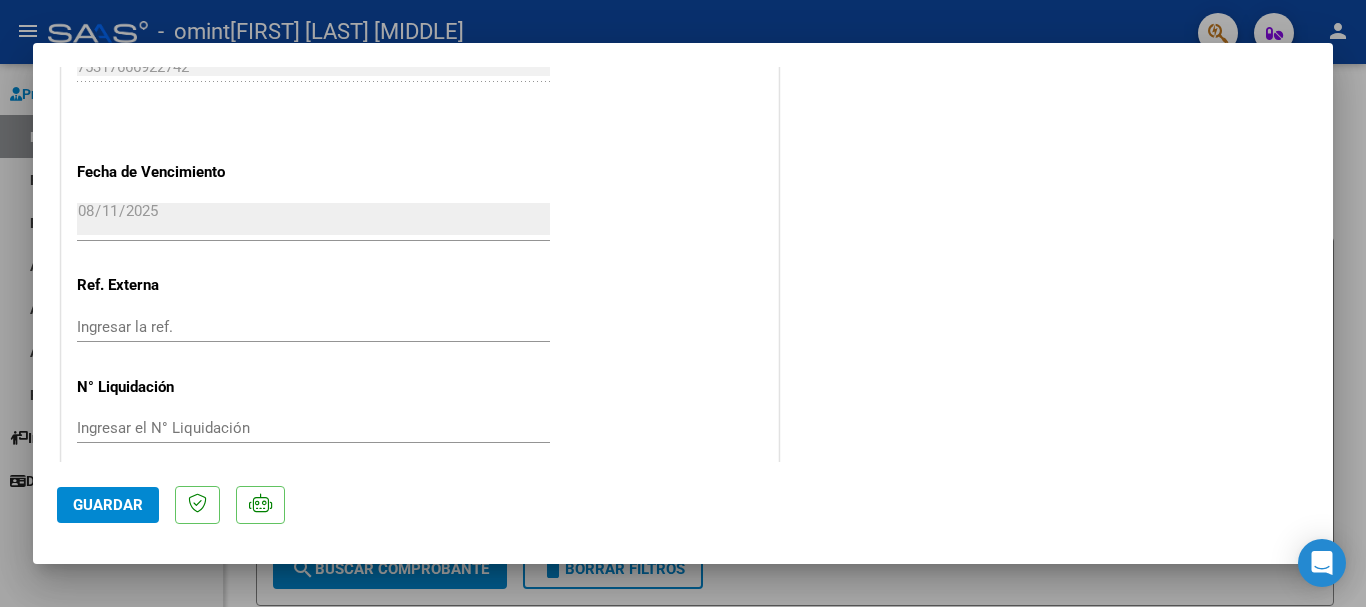 scroll, scrollTop: 1395, scrollLeft: 0, axis: vertical 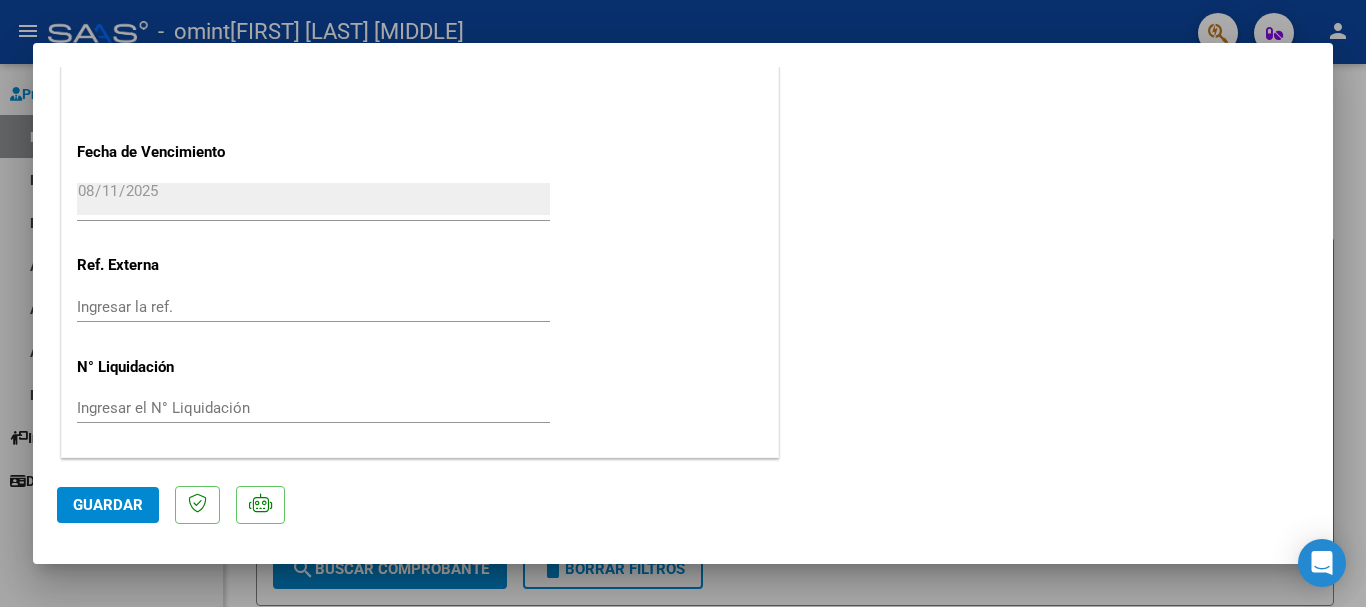 click on "Guardar" 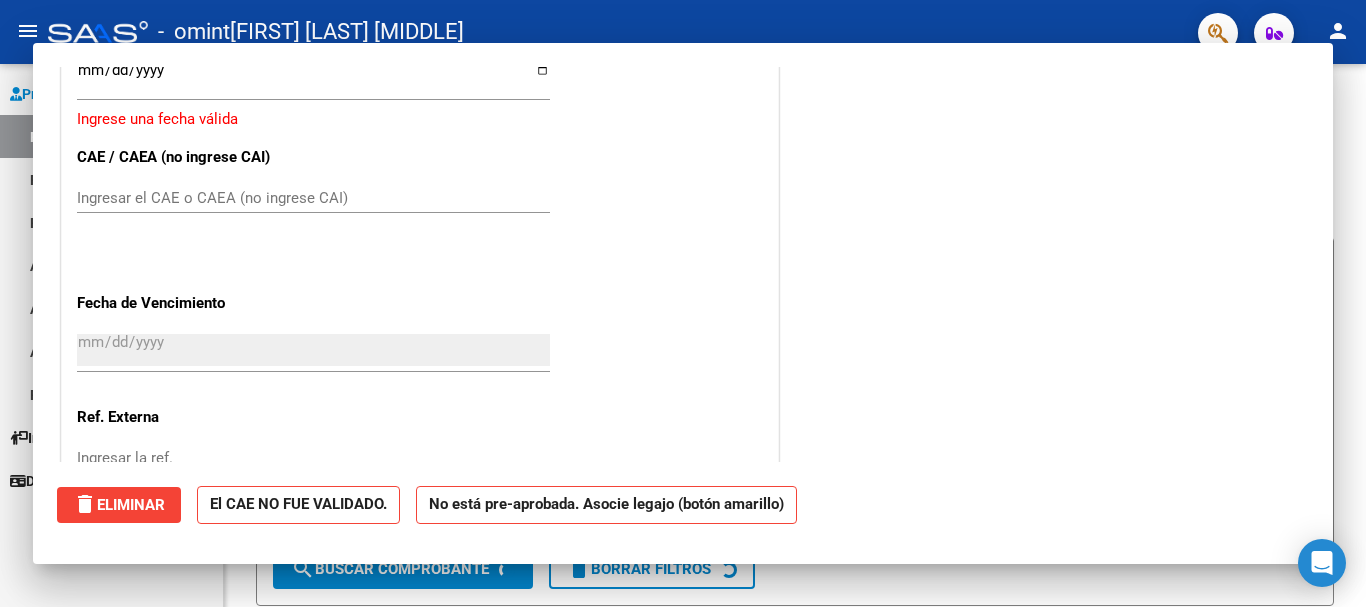 scroll, scrollTop: 1547, scrollLeft: 0, axis: vertical 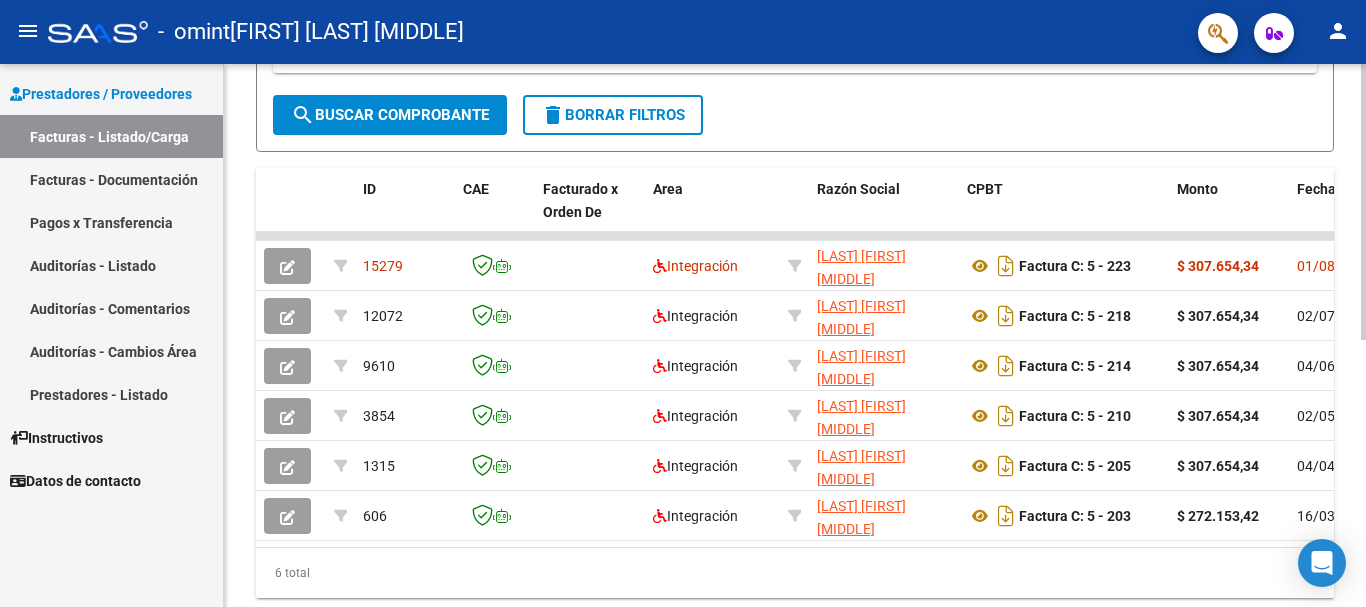 click on "Video tutorial   PRESTADORES -> Listado de CPBTs Emitidos por Prestadores / Proveedores (alt+q)   Cargar Comprobante
cloud_download  CSV  cloud_download  EXCEL  cloud_download  Estandar   Descarga Masiva
Filtros Id Area Area Todos Confirmado   Mostrar totalizadores   FILTROS DEL COMPROBANTE  Comprobante Tipo Comprobante Tipo Start date – End date Fec. Comprobante Desde / Hasta Días Emisión Desde(cant. días) Días Emisión Hasta(cant. días) CUIT / Razón Social Pto. Venta Nro. Comprobante Código SSS CAE Válido CAE Válido Todos Cargado Módulo Hosp. Todos Tiene facturacion Apócrifa Hospital Refes  FILTROS DE INTEGRACION  Período De Prestación Campos del Archivo de Rendición Devuelto x SSS (dr_envio) Todos Rendido x SSS (dr_envio) Tipo de Registro Tipo de Registro Período Presentación Período Presentación Campos del Legajo Asociado (preaprobación) Afiliado Legajo (cuil/nombre) Todos Solo facturas preaprobadas  MAS FILTROS  Todos Con Doc. Respaldatoria Todos Con Trazabilidad Todos – – 1" 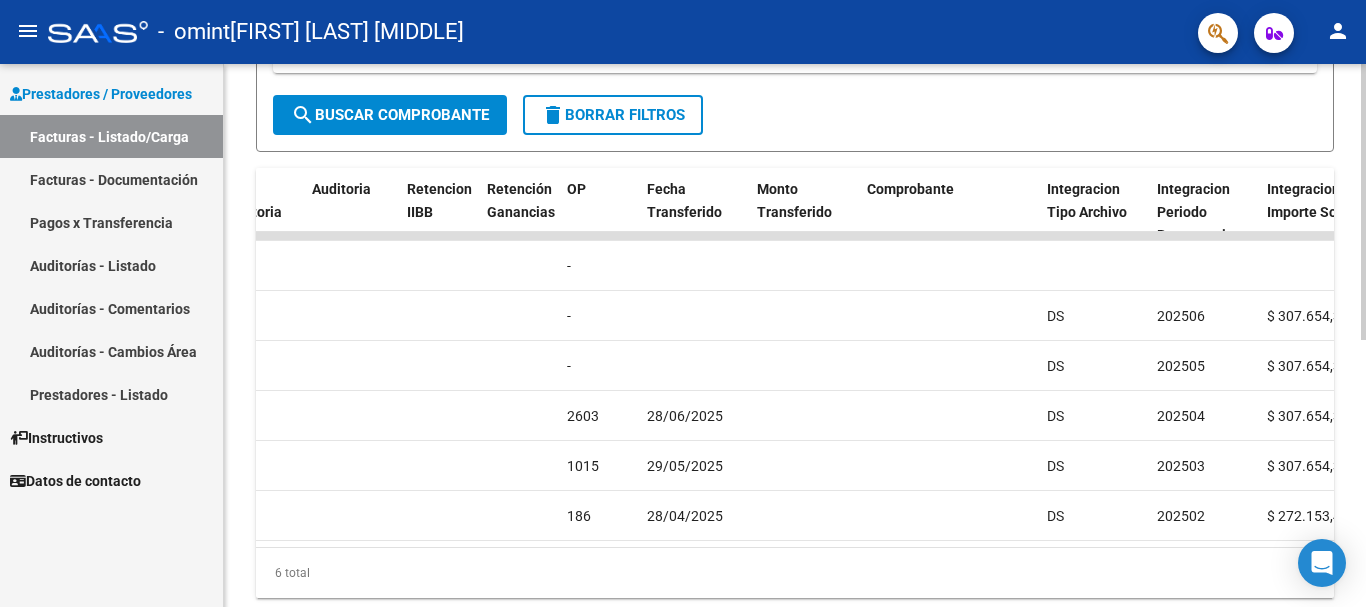 scroll, scrollTop: 0, scrollLeft: 0, axis: both 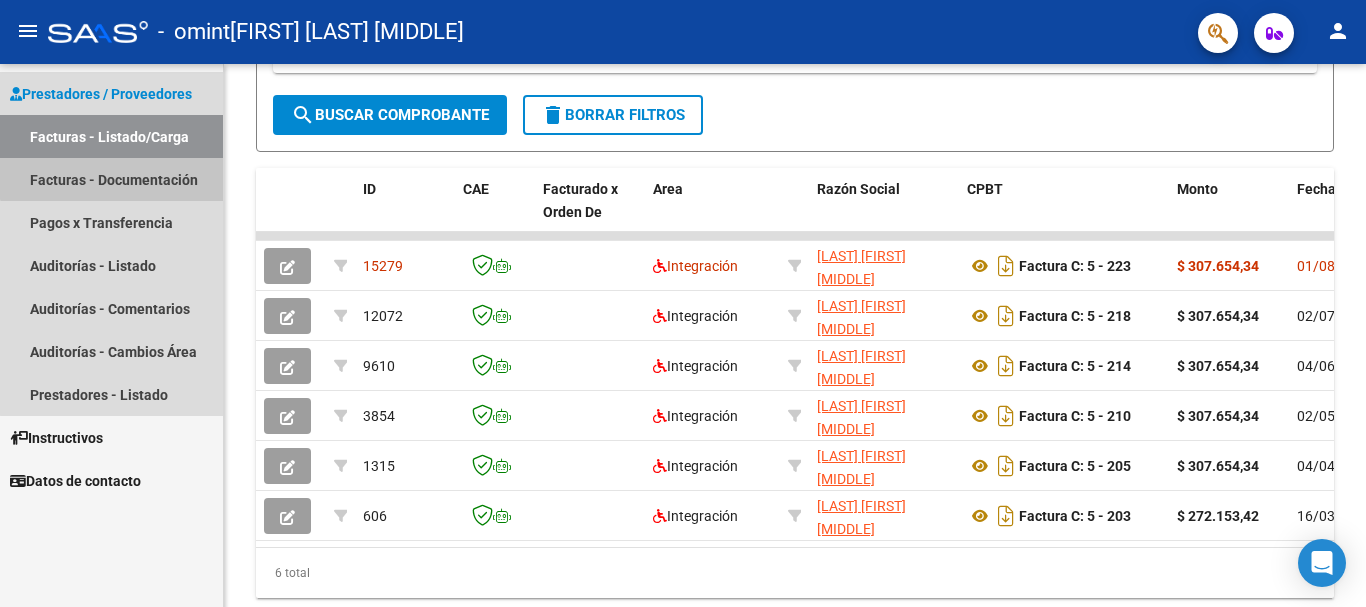 click on "Facturas - Documentación" at bounding box center (111, 179) 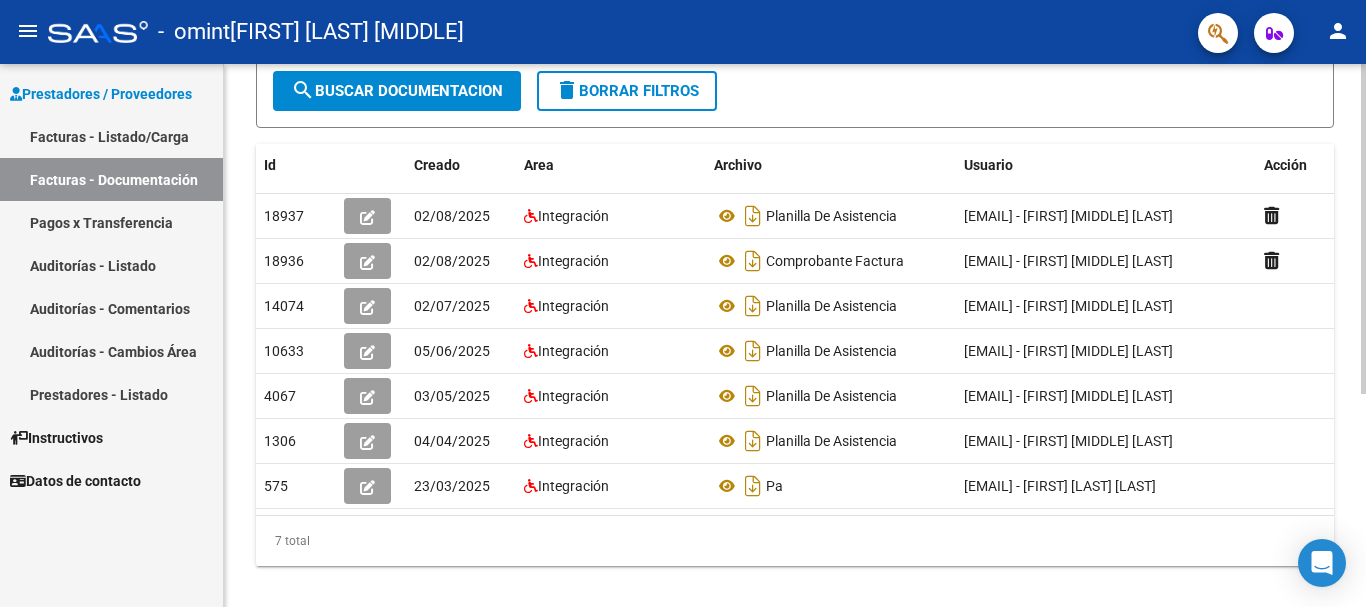 scroll, scrollTop: 281, scrollLeft: 0, axis: vertical 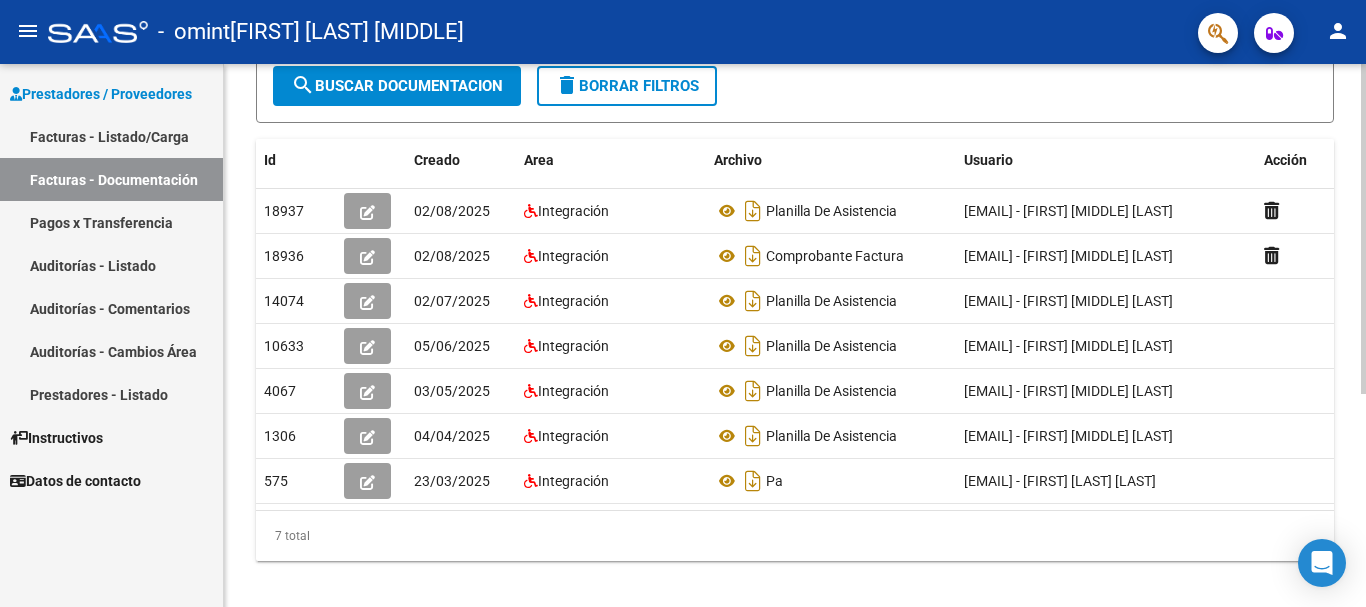 click 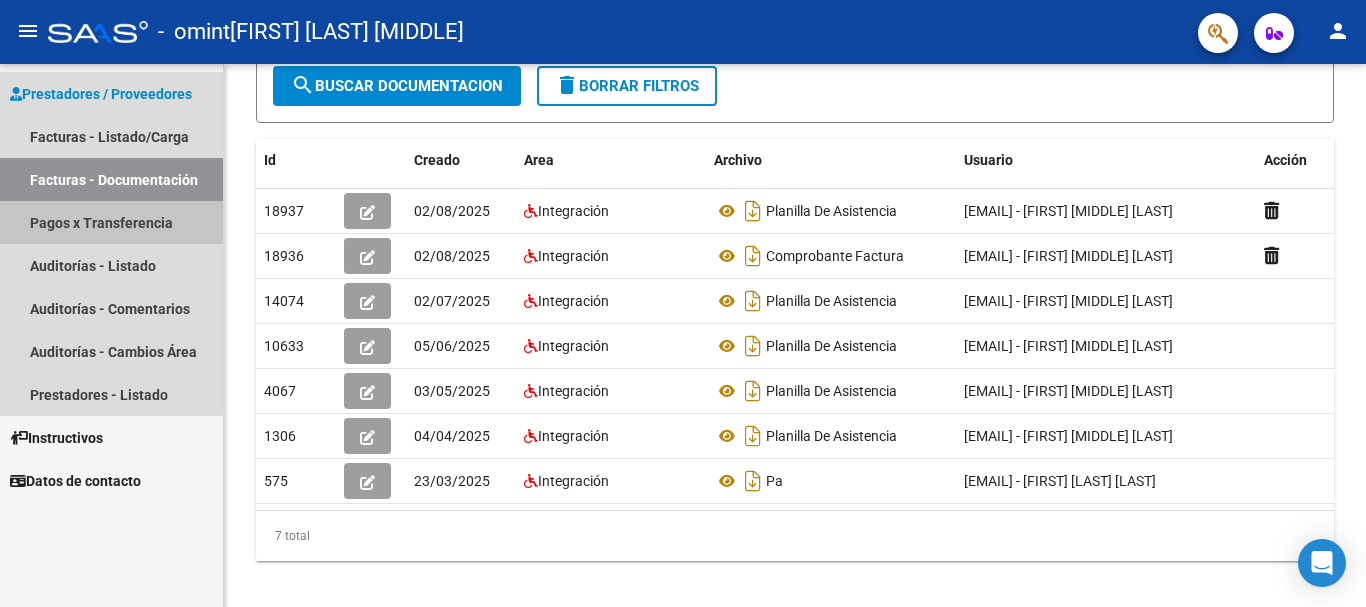 click on "Pagos x Transferencia" at bounding box center (111, 222) 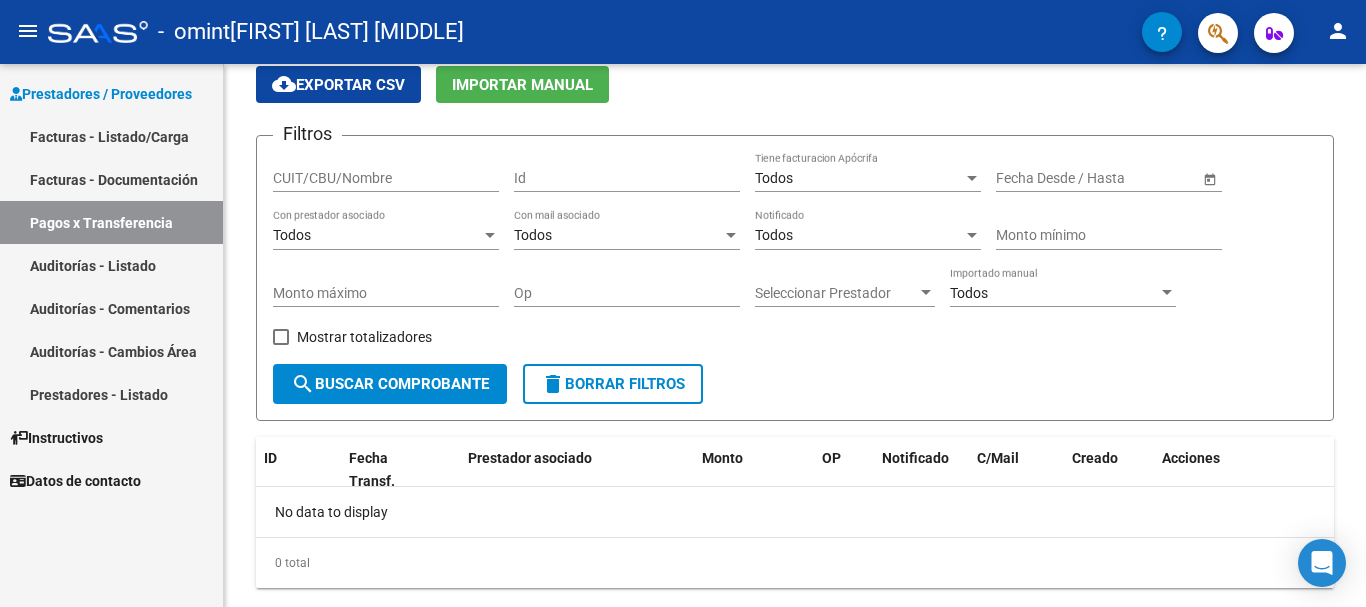 scroll, scrollTop: 126, scrollLeft: 0, axis: vertical 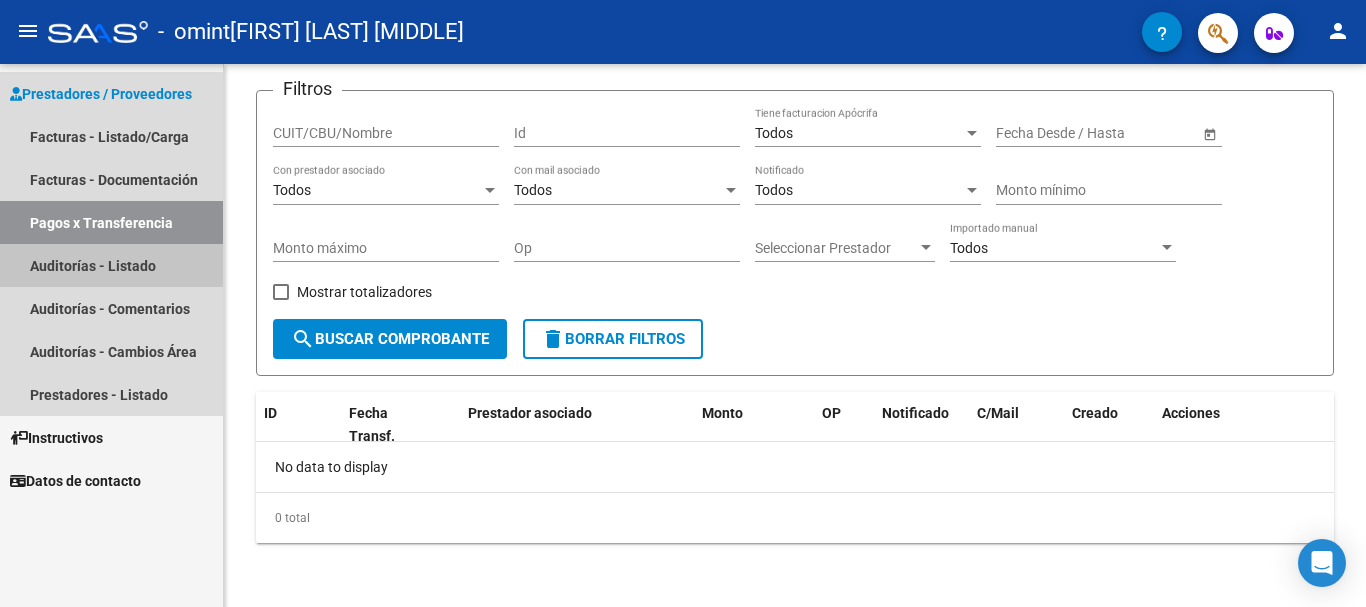 click on "Auditorías - Listado" at bounding box center (111, 265) 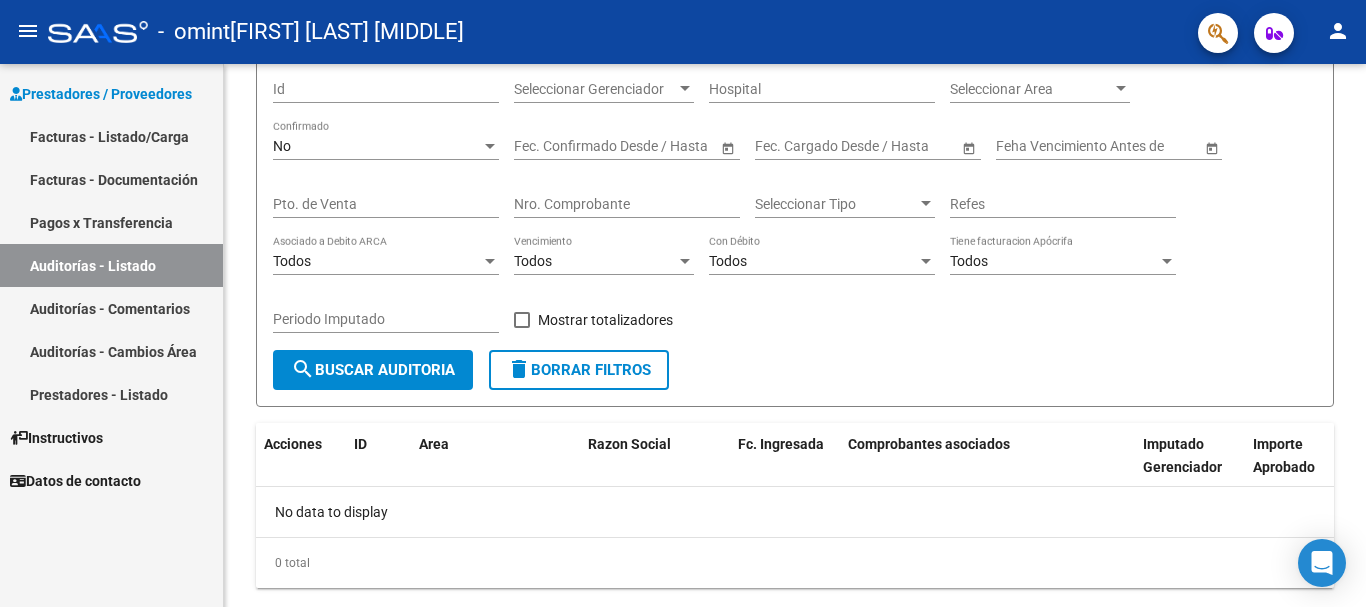 scroll, scrollTop: 214, scrollLeft: 0, axis: vertical 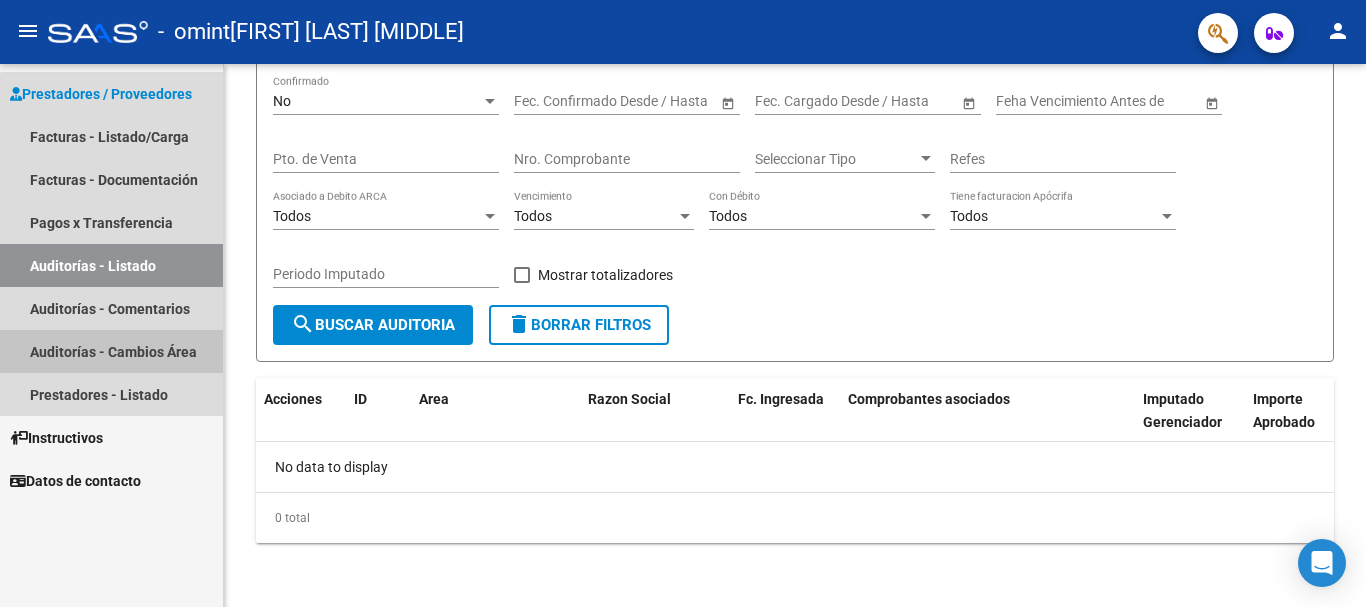 click on "Auditorías - Cambios Área" at bounding box center [111, 351] 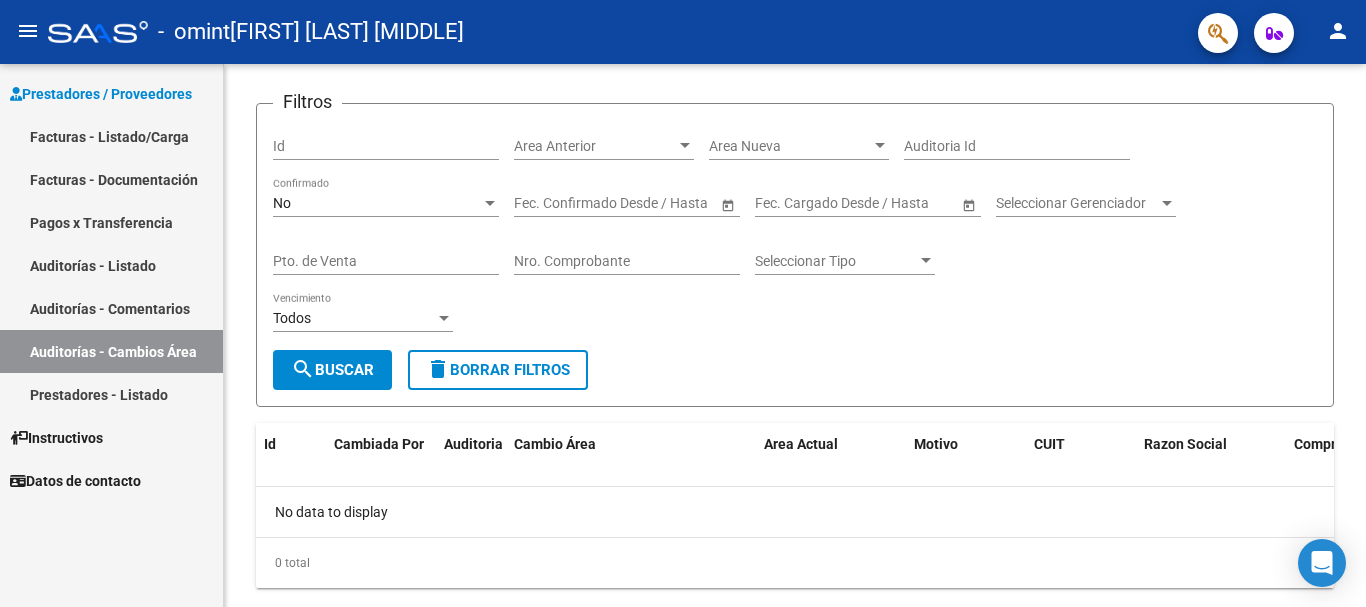 scroll, scrollTop: 121, scrollLeft: 0, axis: vertical 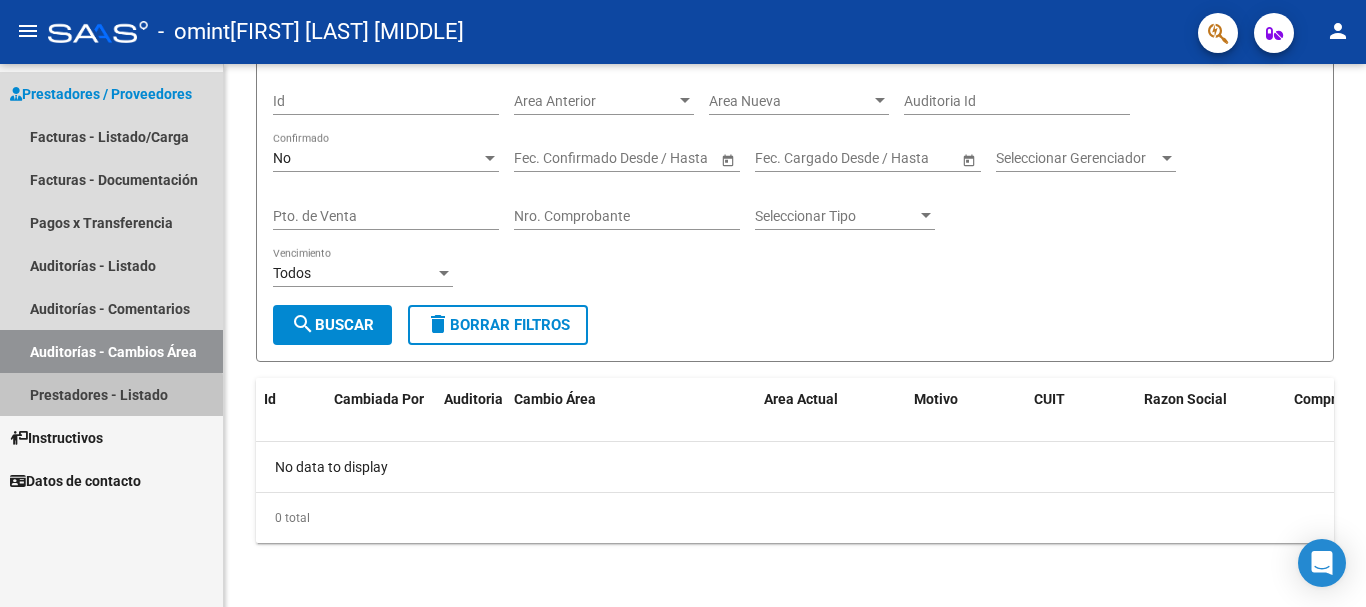 click on "Prestadores - Listado" at bounding box center [111, 394] 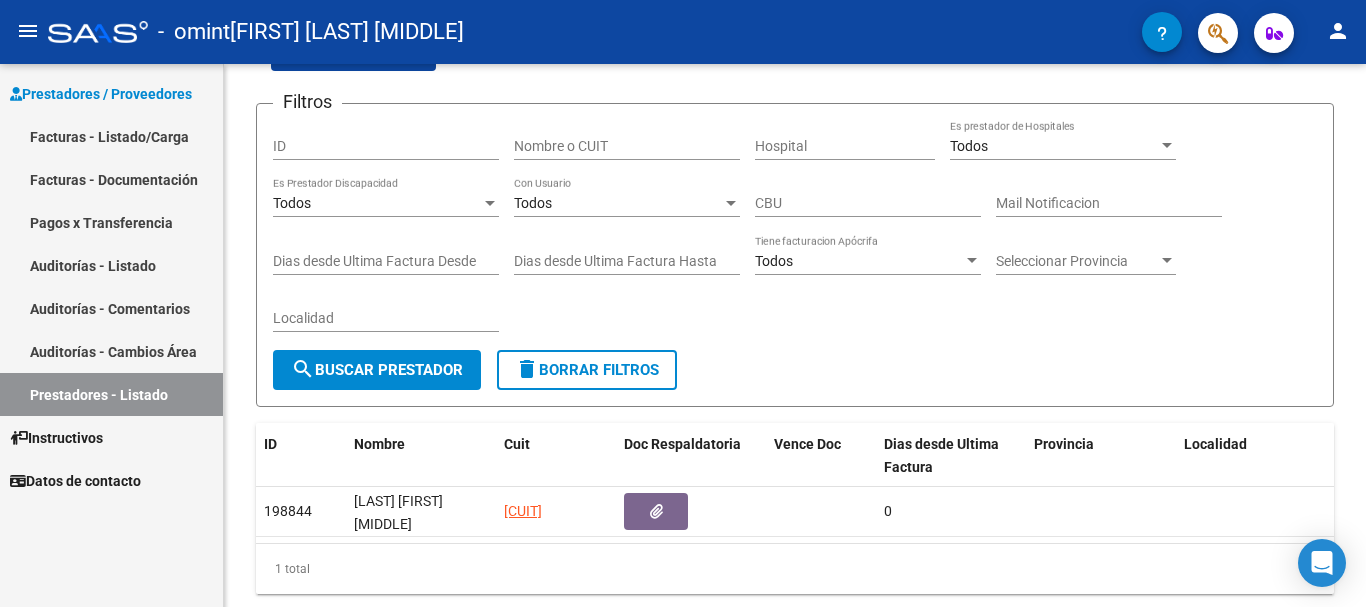 scroll, scrollTop: 179, scrollLeft: 0, axis: vertical 